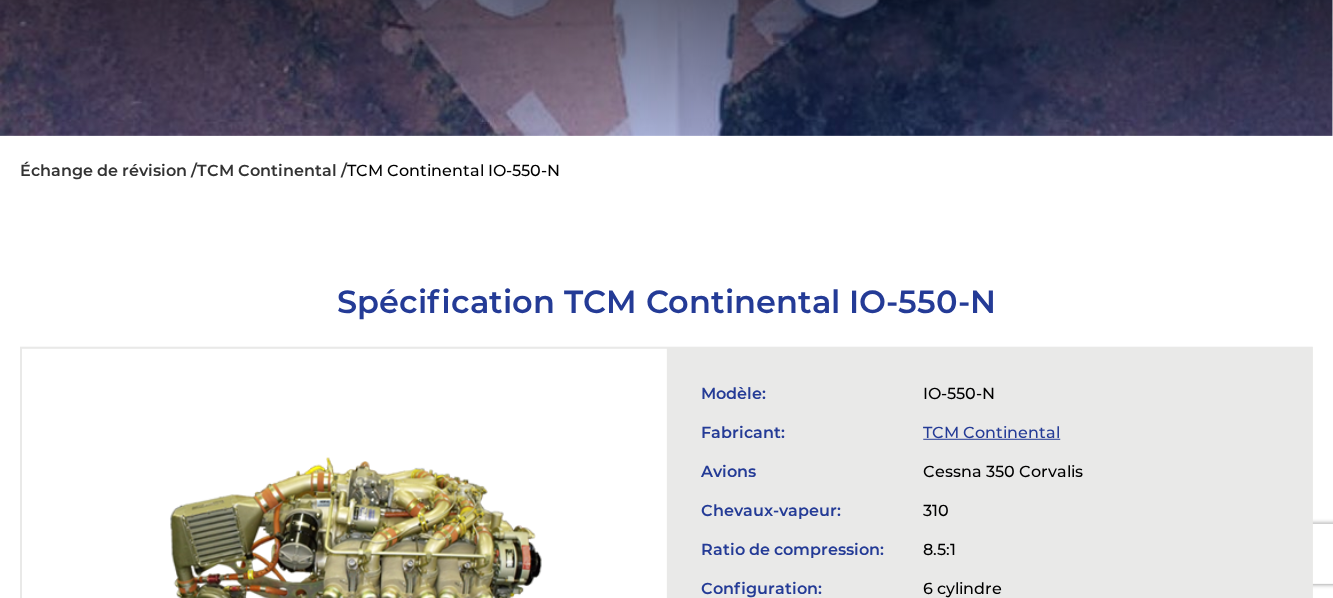 scroll, scrollTop: 0, scrollLeft: 0, axis: both 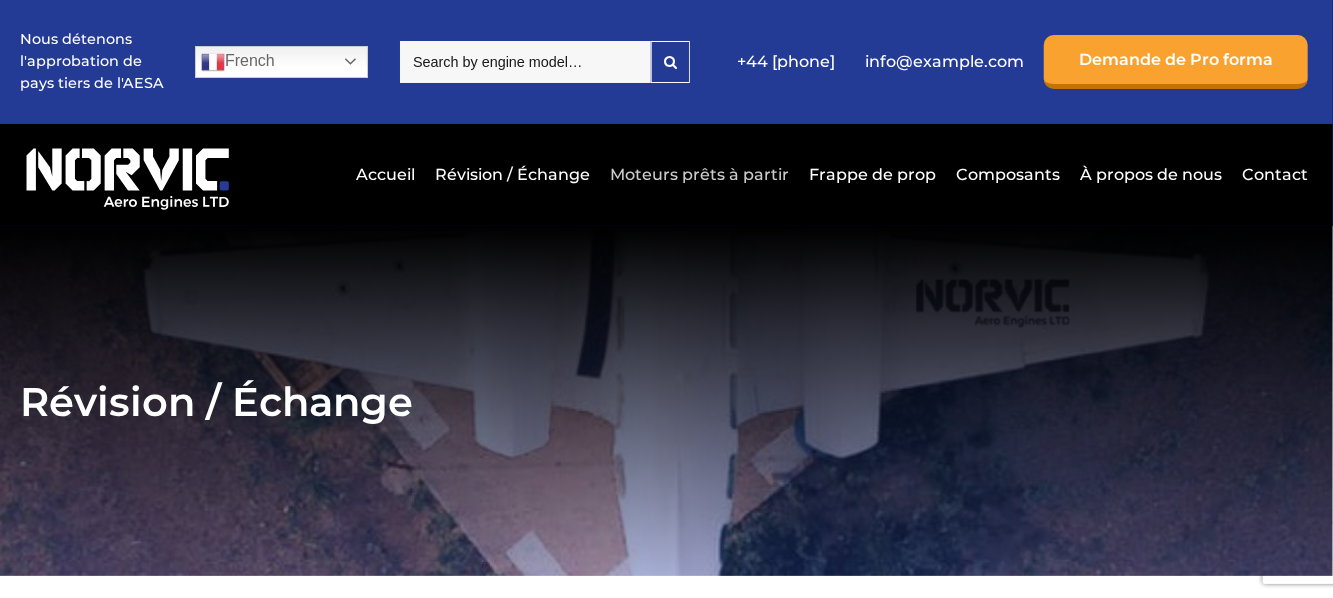 click on "Moteurs prêts à partir" at bounding box center (699, 174) 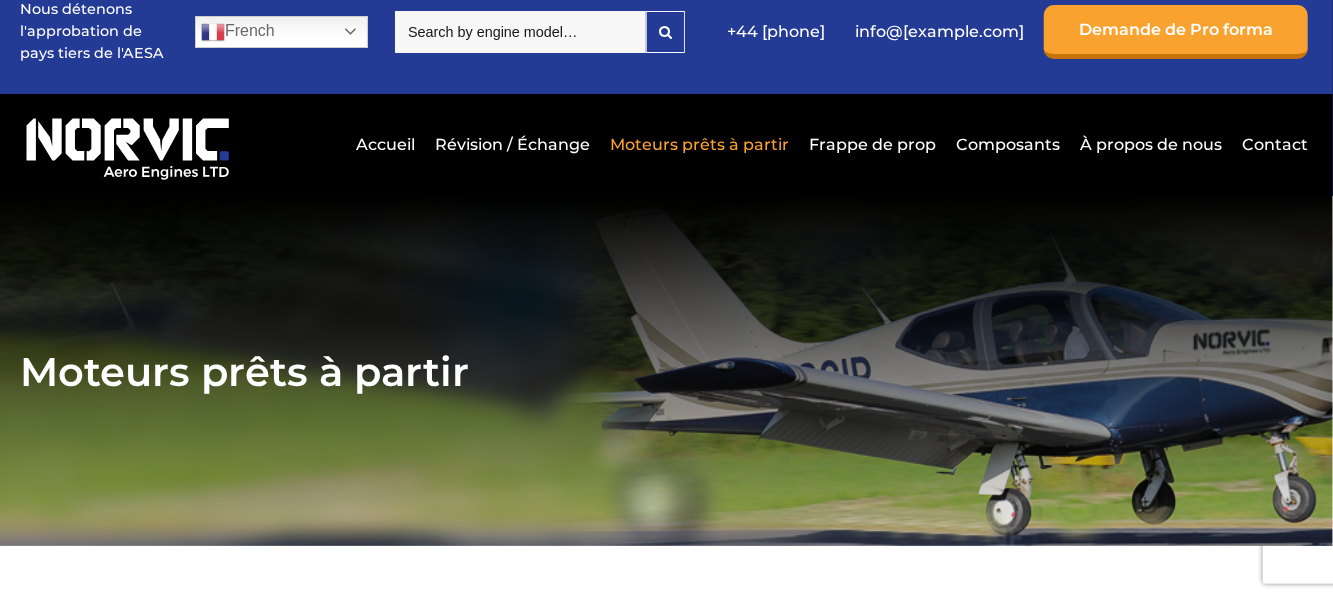 scroll, scrollTop: 0, scrollLeft: 0, axis: both 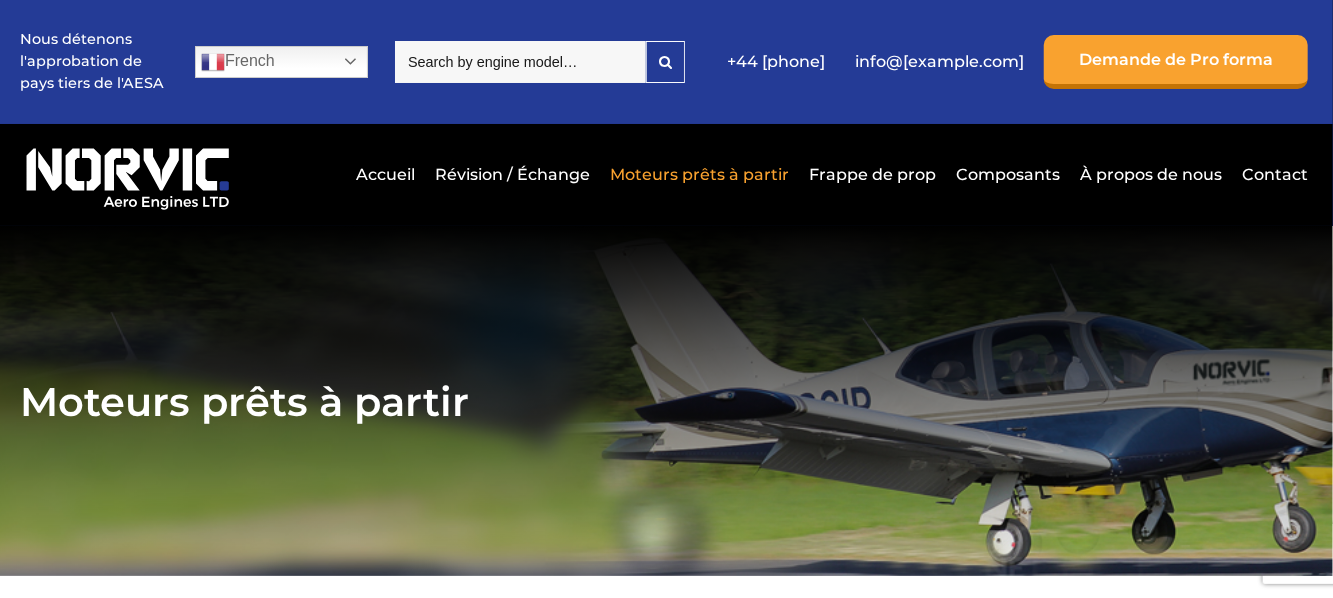 click at bounding box center (520, 62) 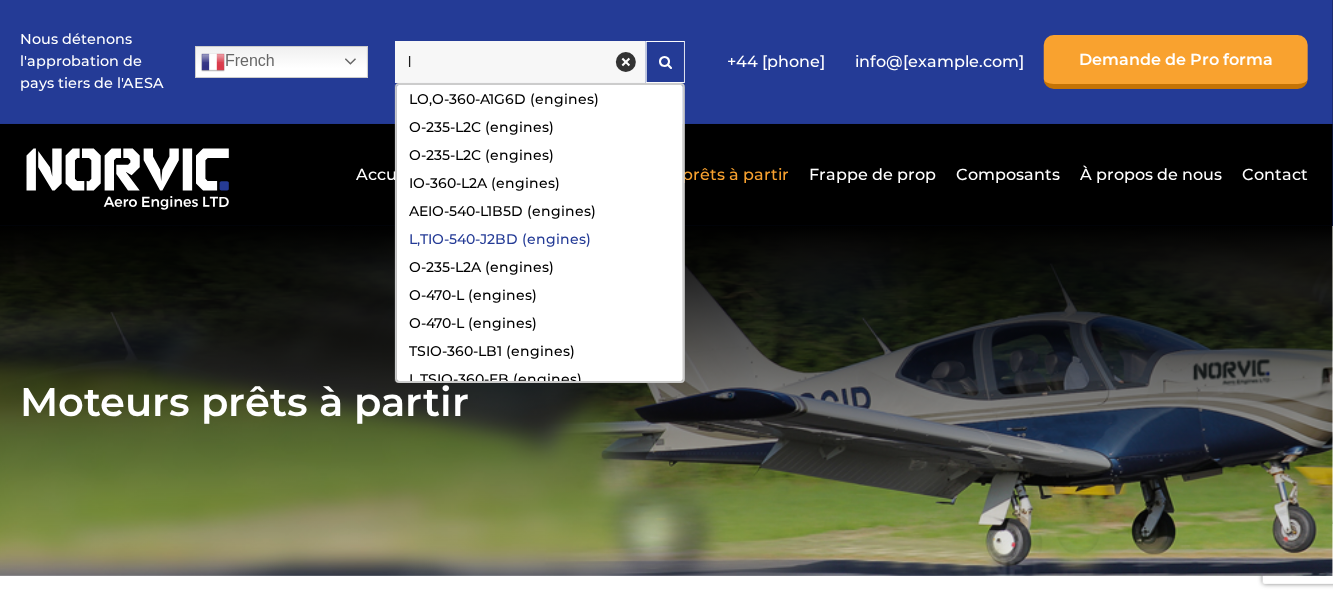 type on "l" 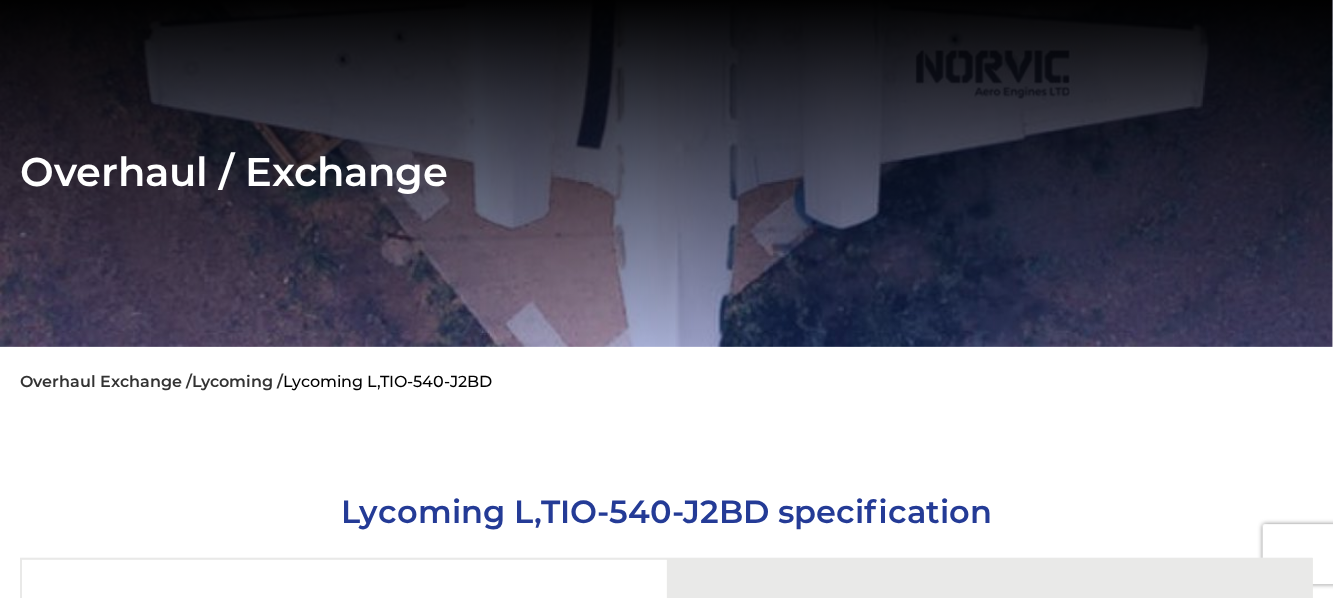 scroll, scrollTop: 210, scrollLeft: 0, axis: vertical 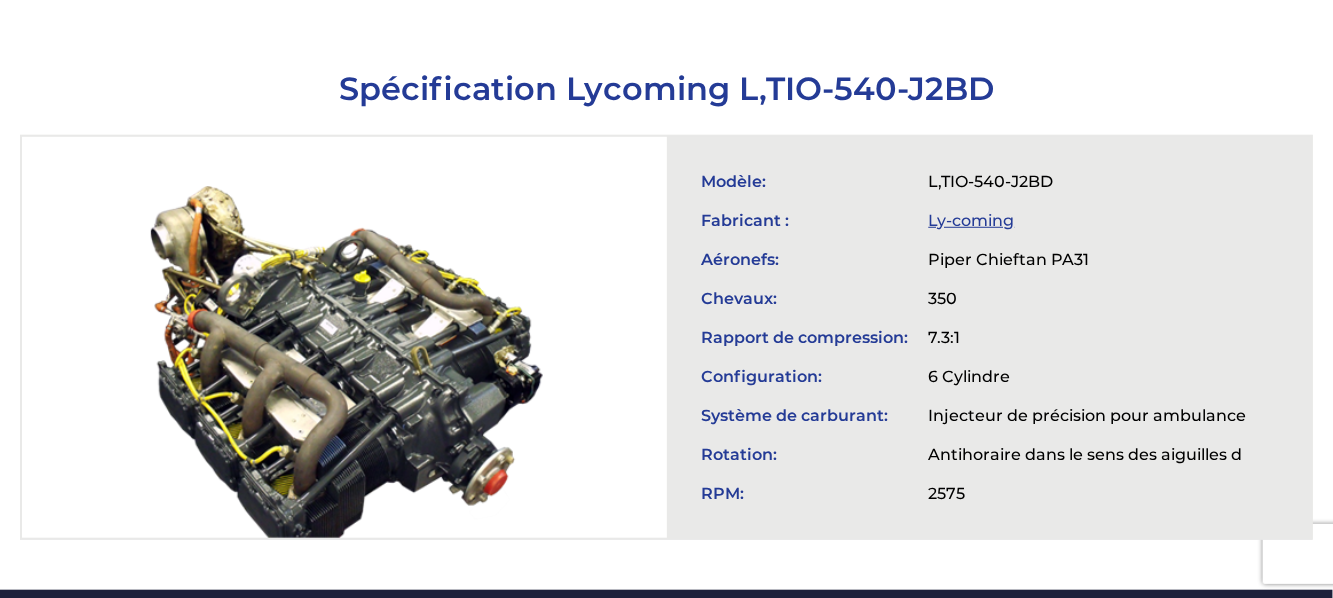 click on "Ly-coming" at bounding box center (972, 220) 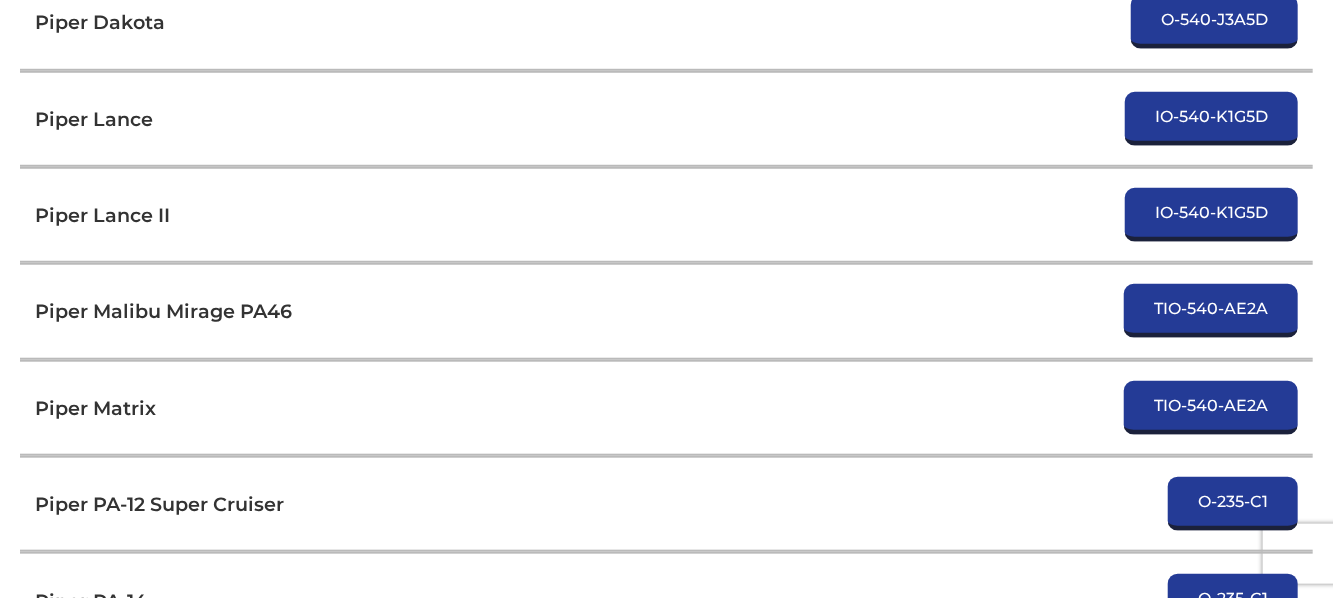 scroll, scrollTop: 8820, scrollLeft: 0, axis: vertical 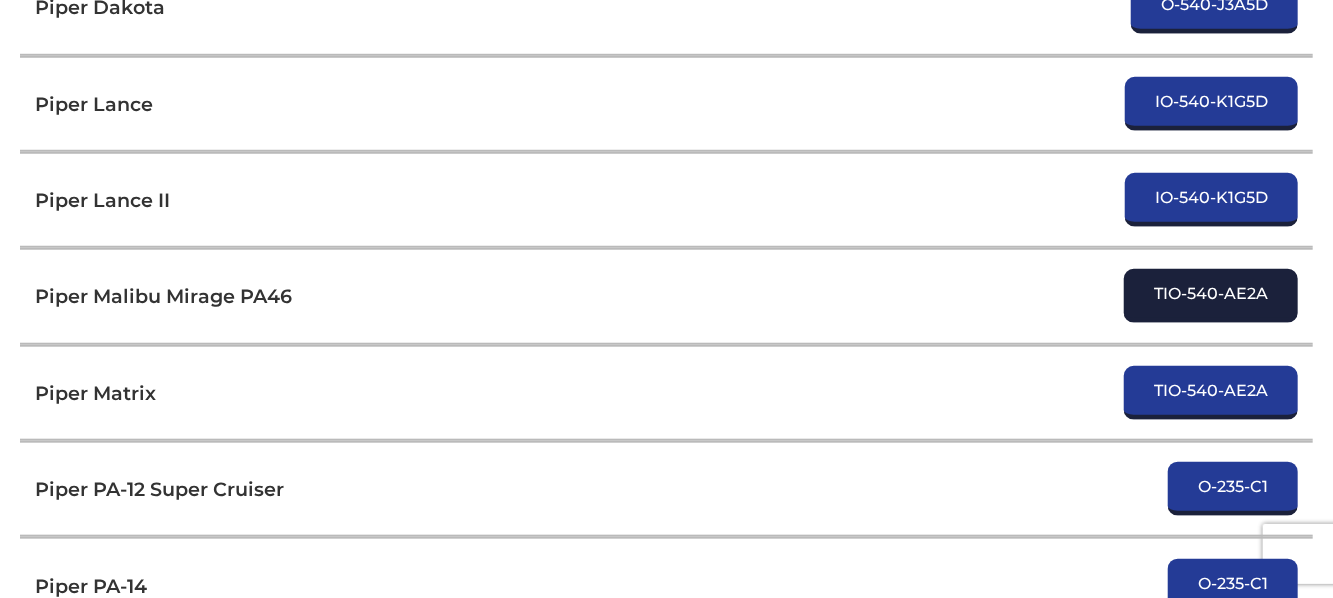 click on "TIO-540-AE2A" at bounding box center [1211, 296] 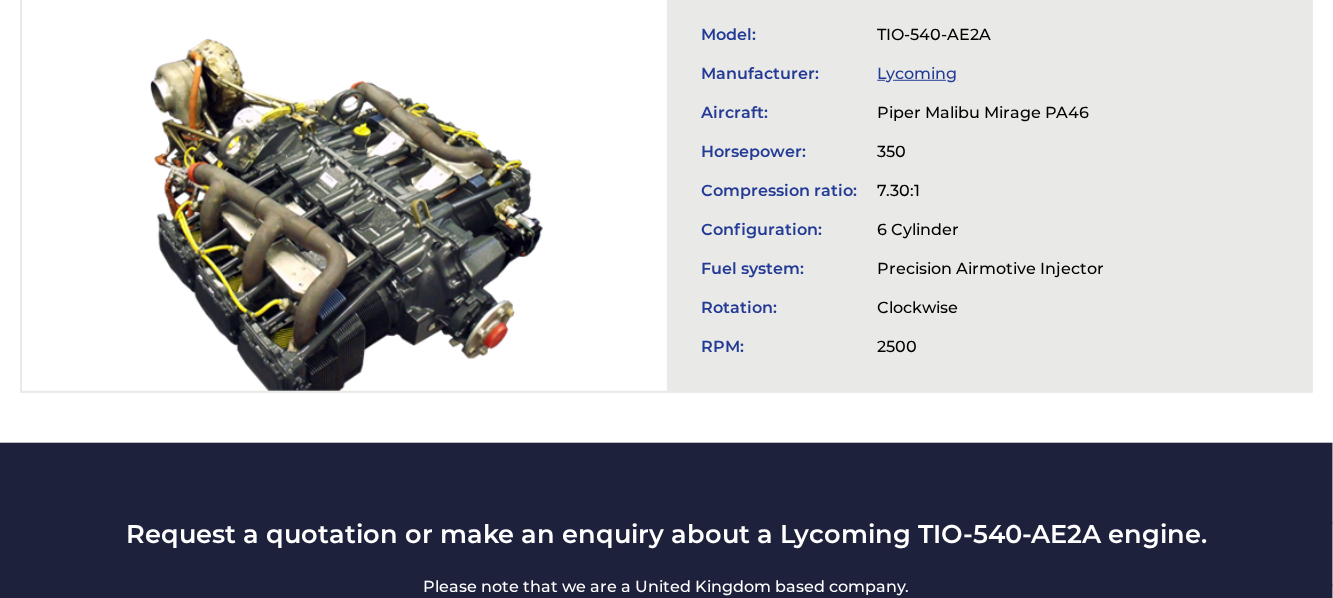 scroll, scrollTop: 945, scrollLeft: 0, axis: vertical 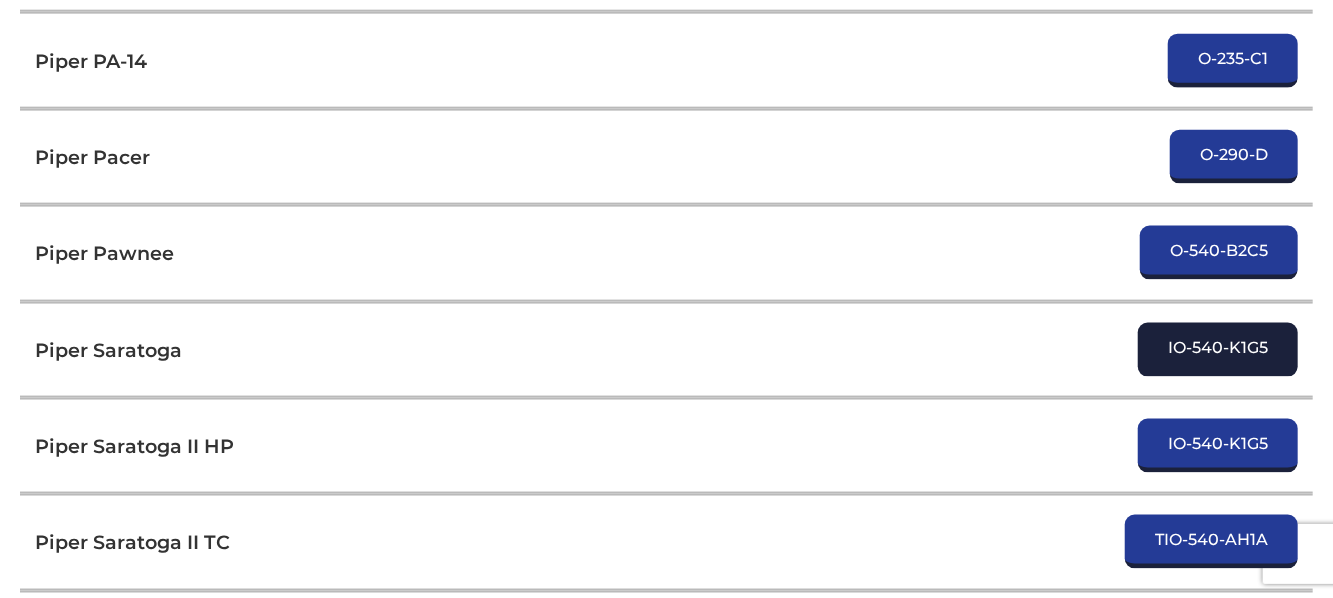 click on "IO-540-K1G5" at bounding box center [1218, 350] 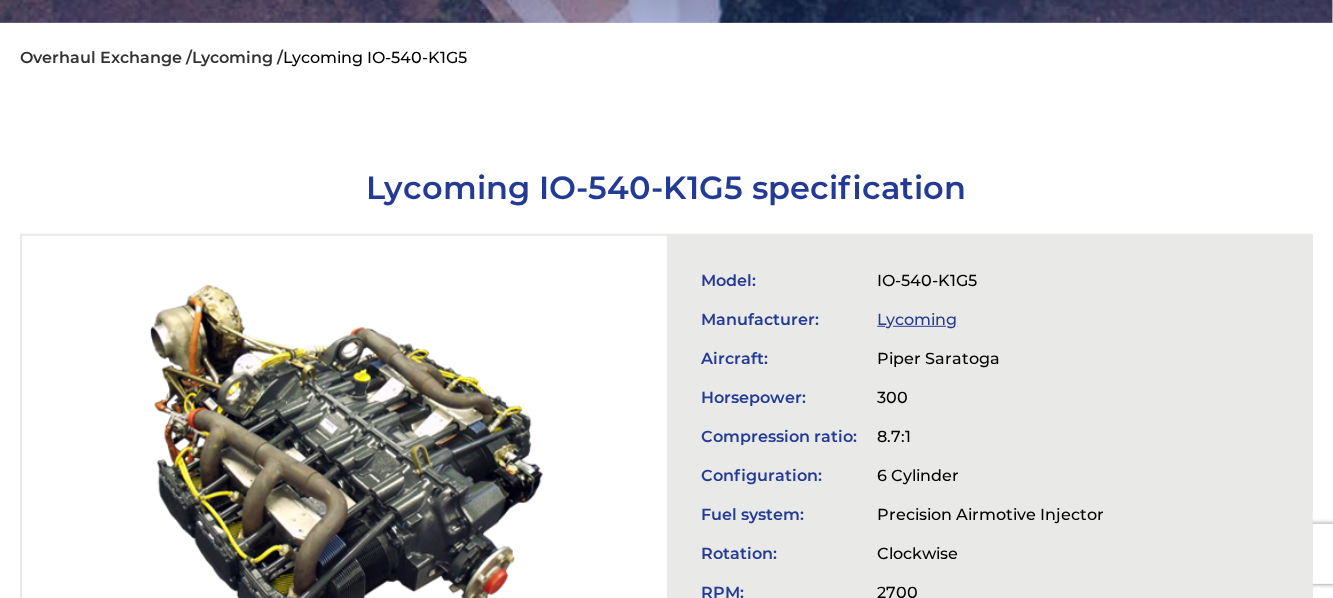 scroll, scrollTop: 630, scrollLeft: 0, axis: vertical 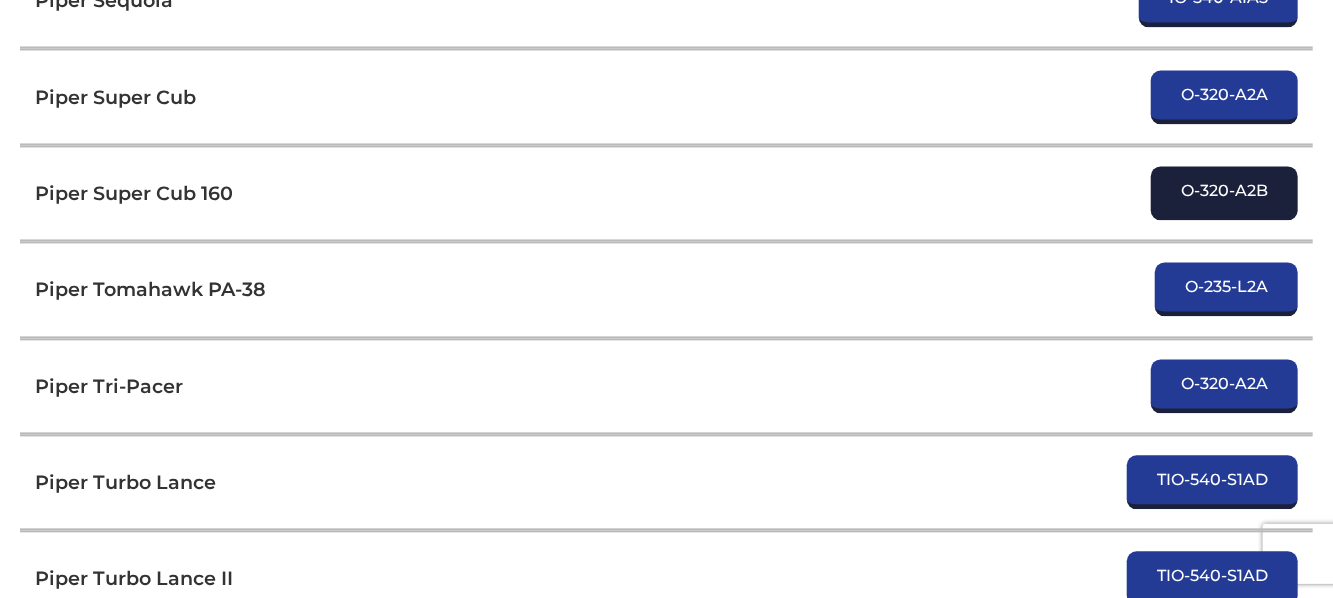 click on "O-320-A2B" at bounding box center (1224, 193) 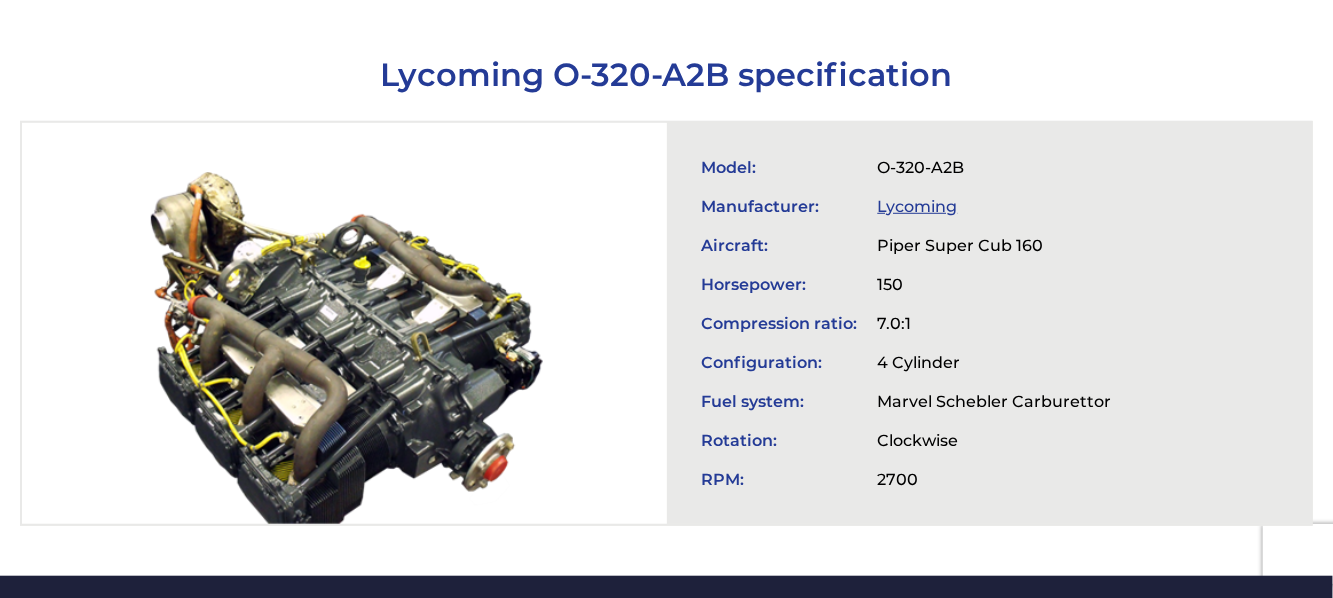 scroll, scrollTop: 735, scrollLeft: 0, axis: vertical 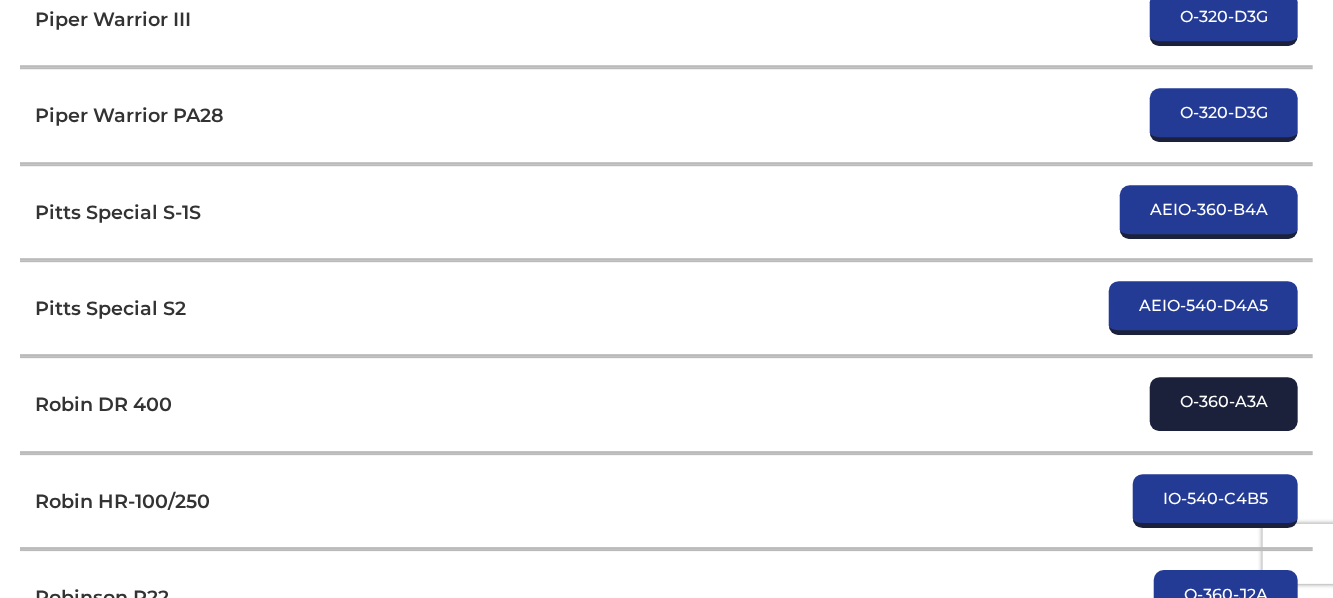 click on "O-360-A3A" at bounding box center (1224, 404) 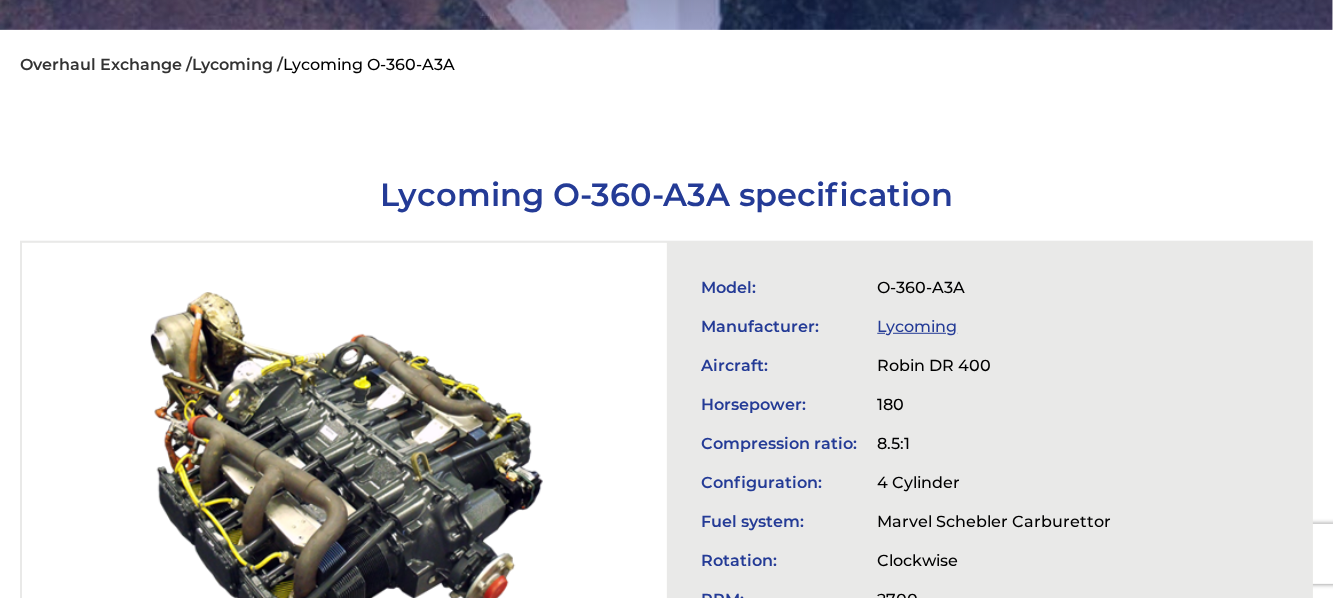 scroll, scrollTop: 735, scrollLeft: 0, axis: vertical 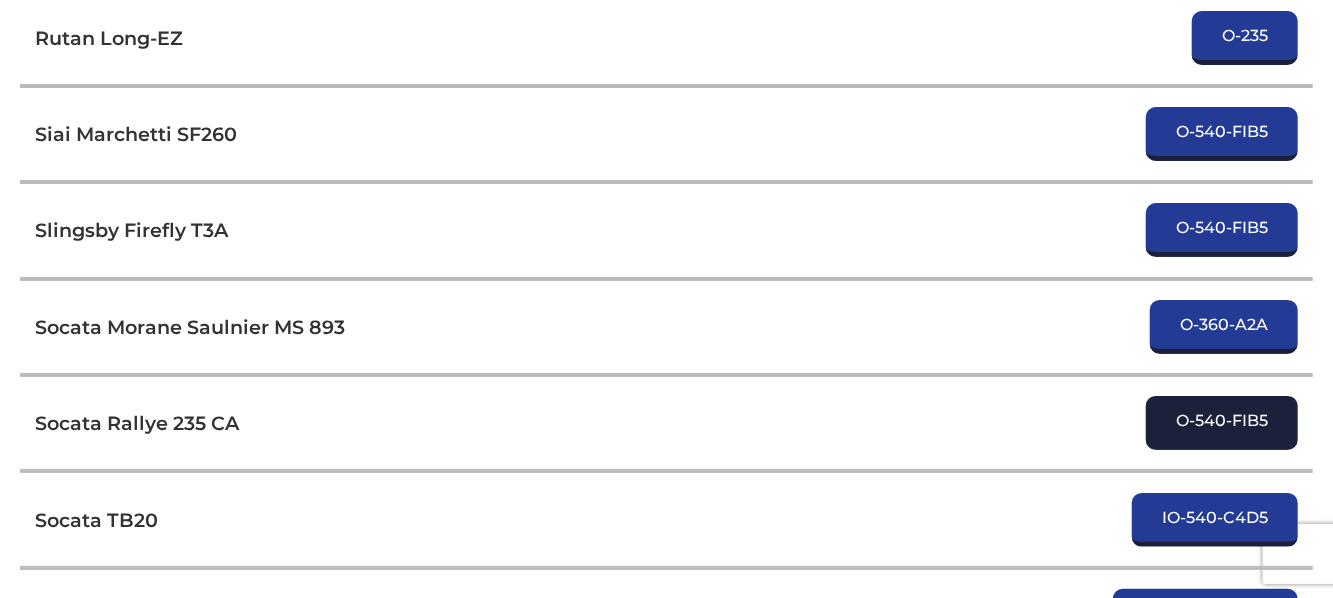 click on "O-540-FIB5" at bounding box center [1222, 423] 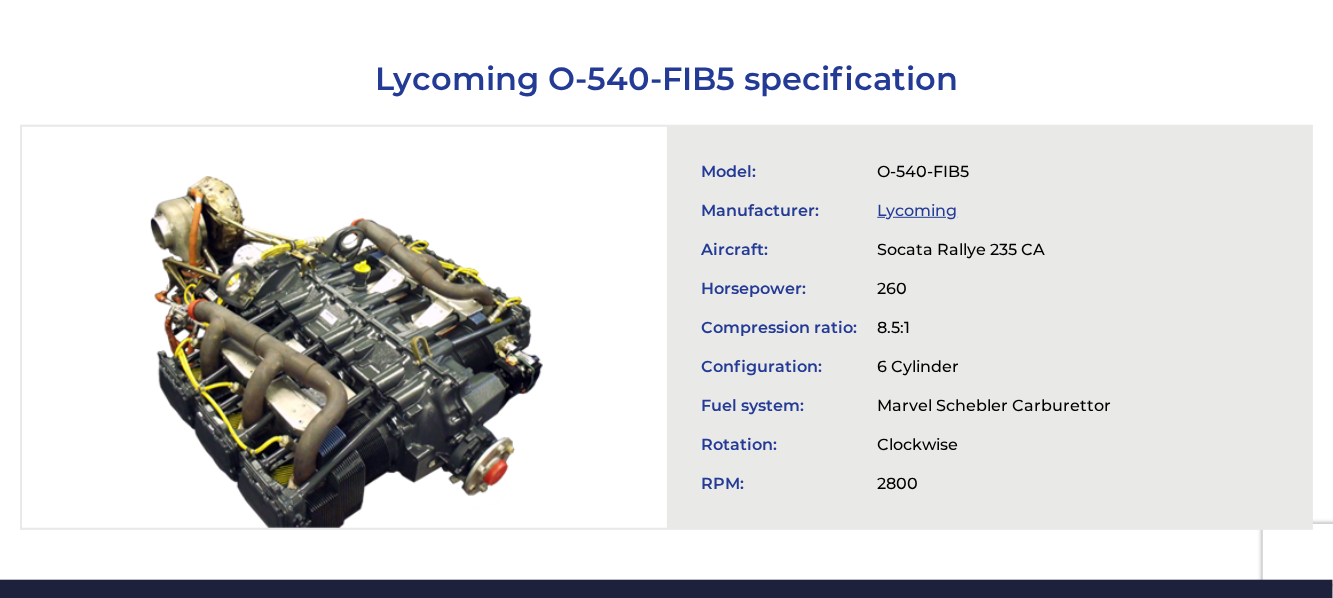 scroll, scrollTop: 630, scrollLeft: 0, axis: vertical 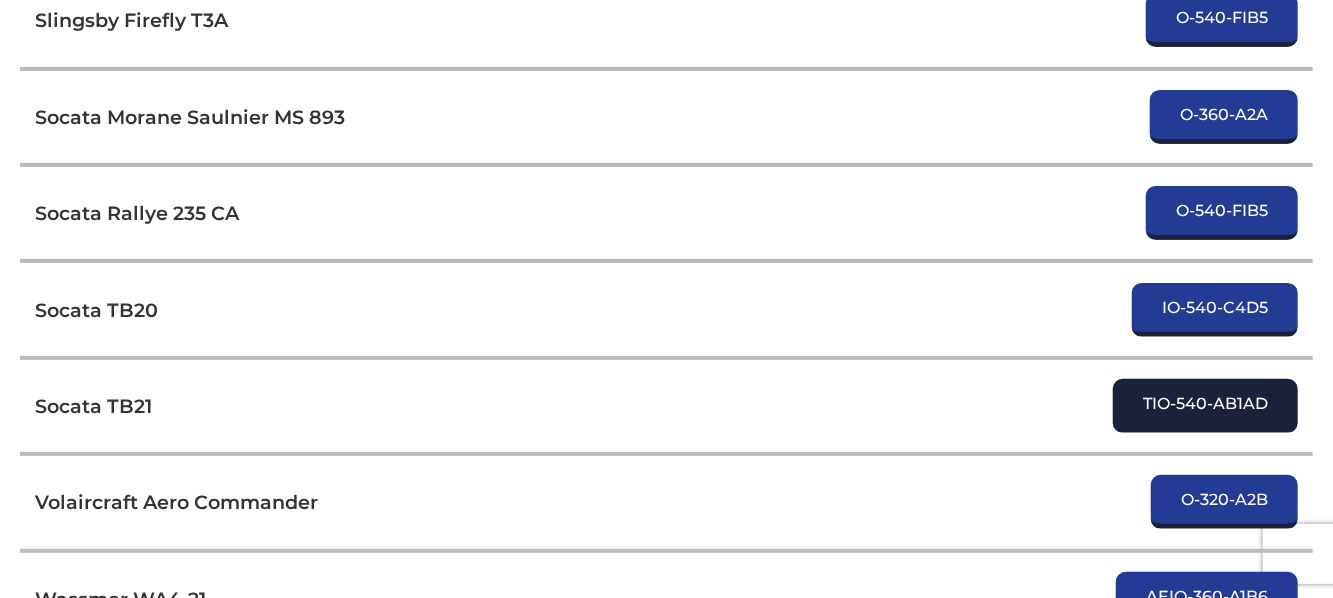 click on "TIO-540-AB1AD" at bounding box center [1205, 406] 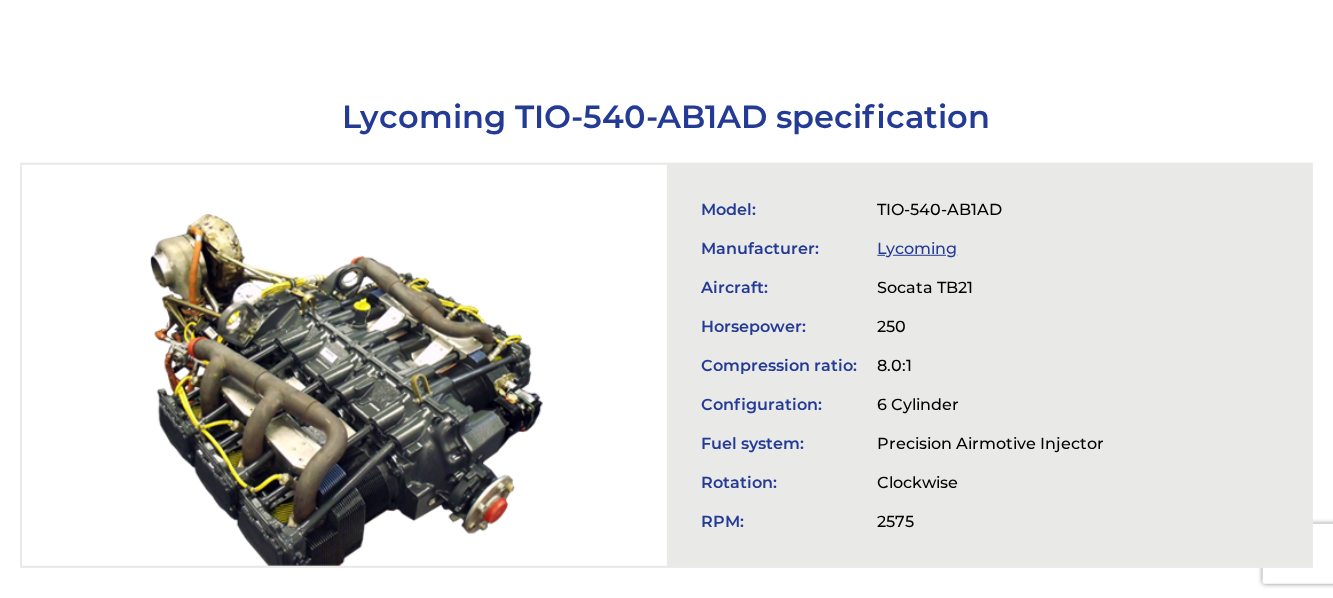 scroll, scrollTop: 630, scrollLeft: 0, axis: vertical 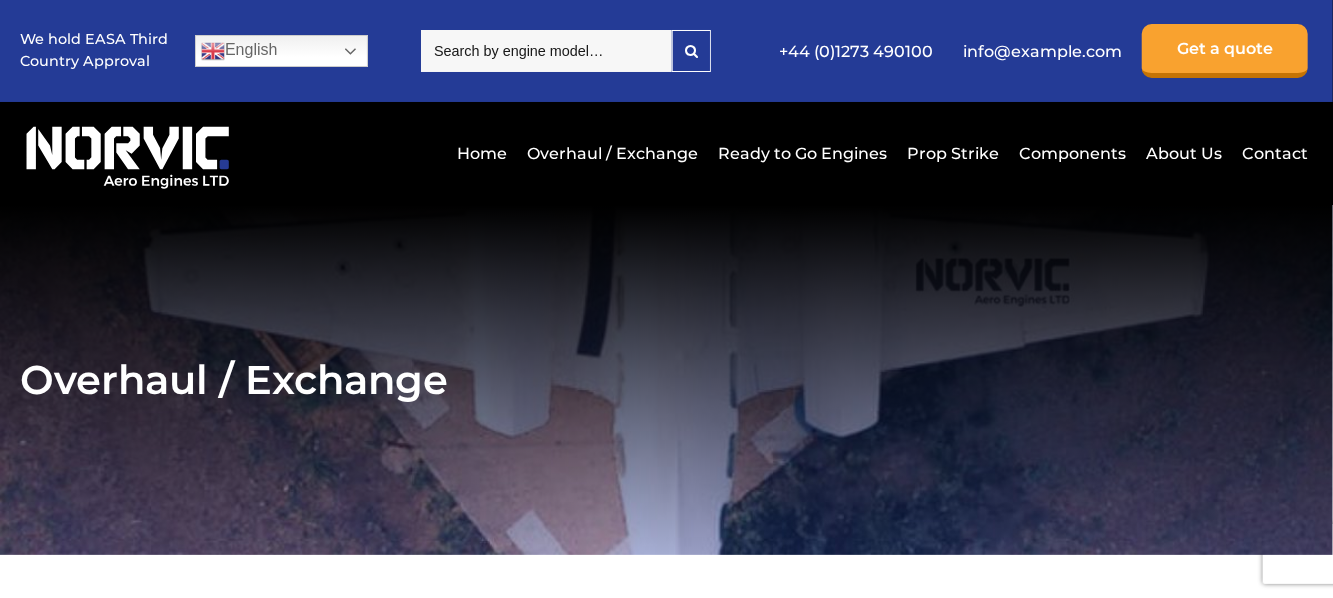 click at bounding box center (546, 51) 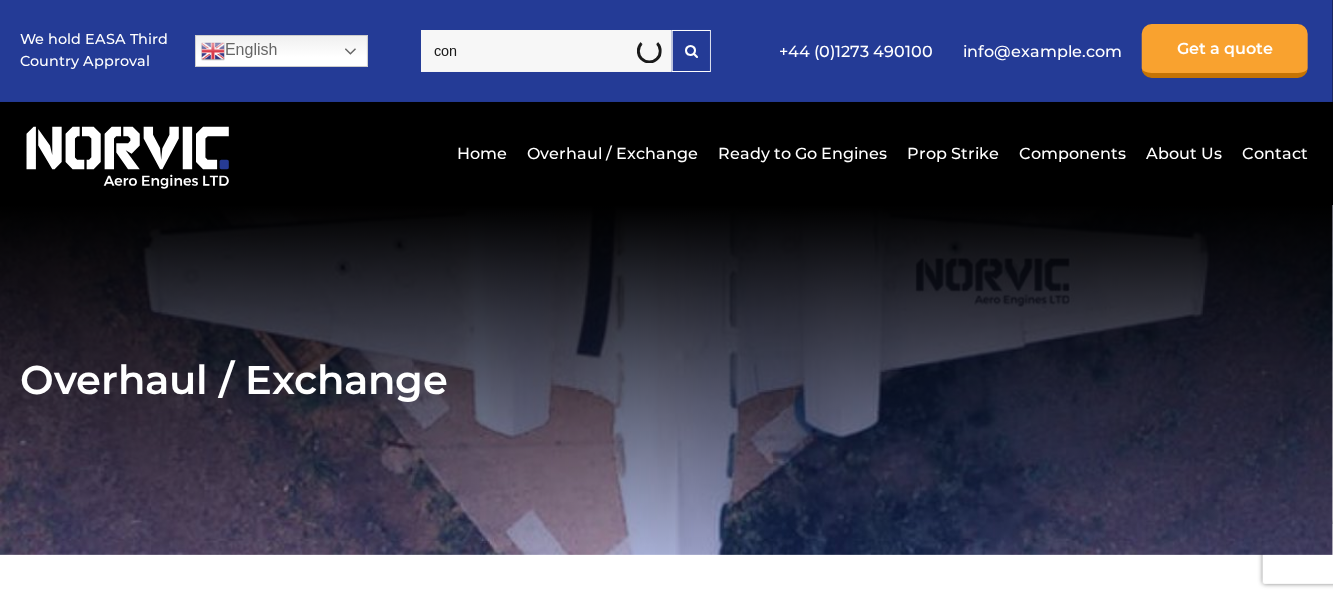 type on "cont" 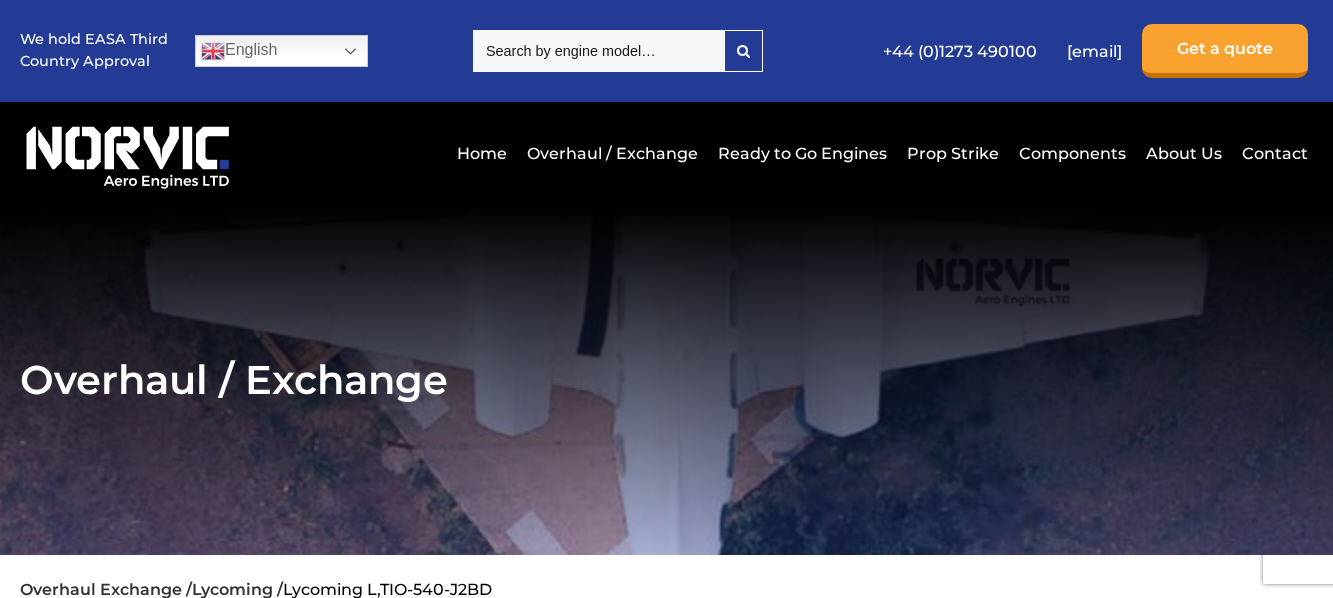 scroll, scrollTop: 678, scrollLeft: 0, axis: vertical 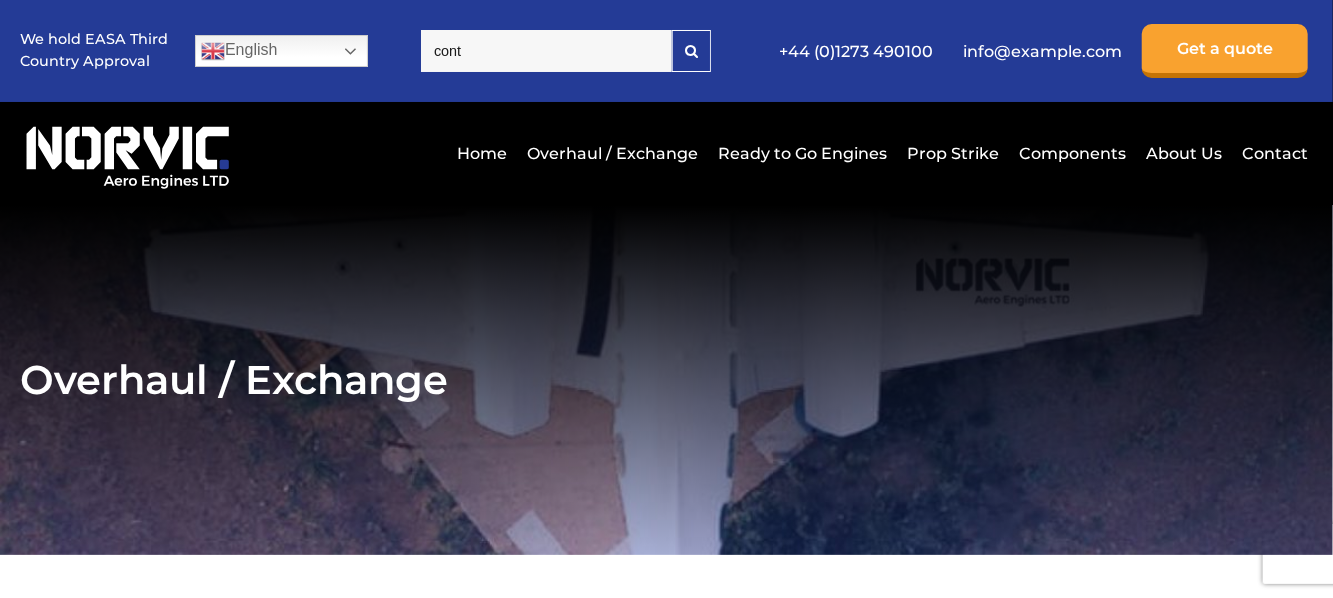 click on "cont" at bounding box center [546, 51] 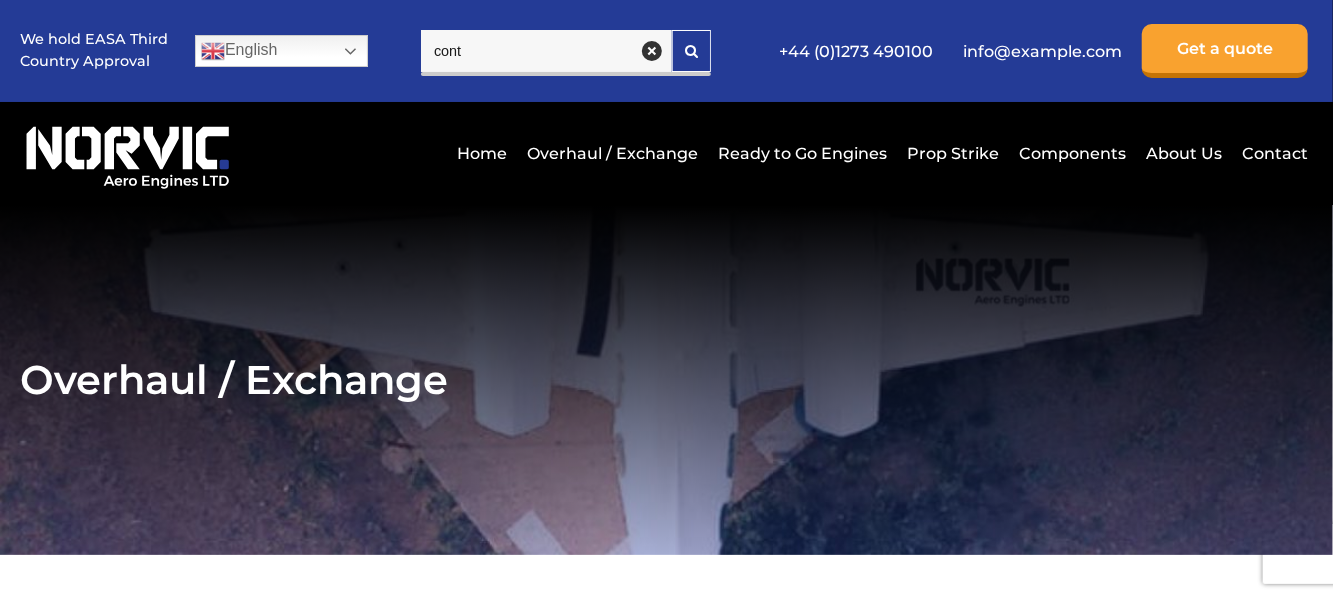 type on "conti" 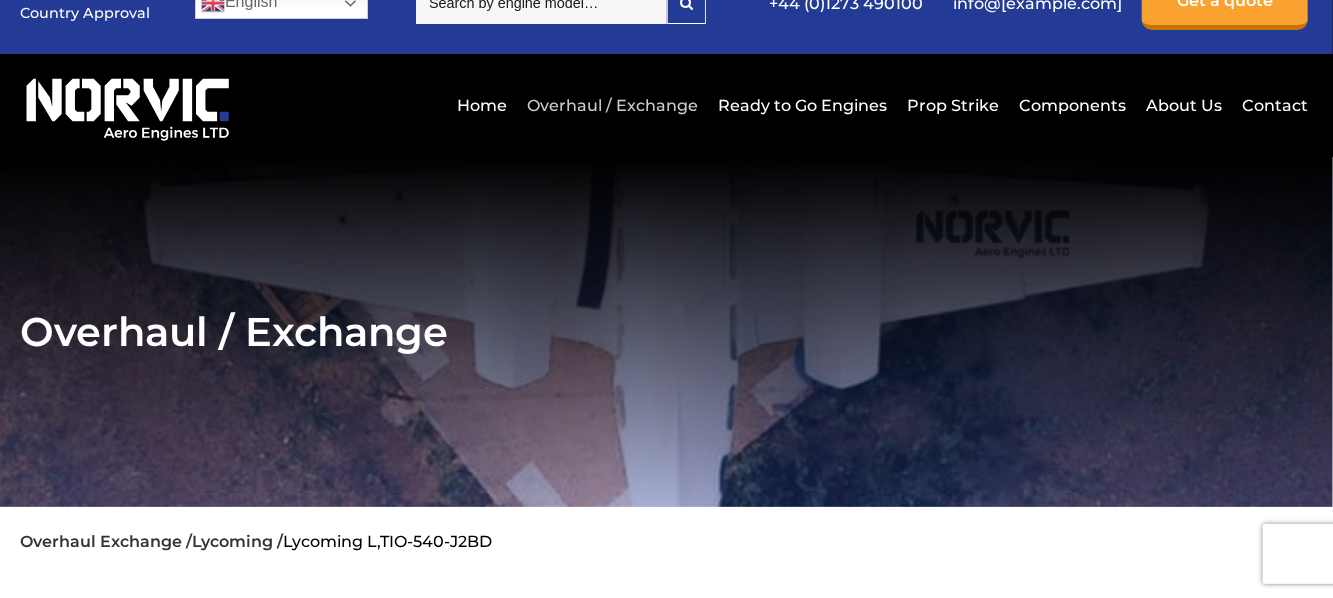 scroll, scrollTop: 0, scrollLeft: 0, axis: both 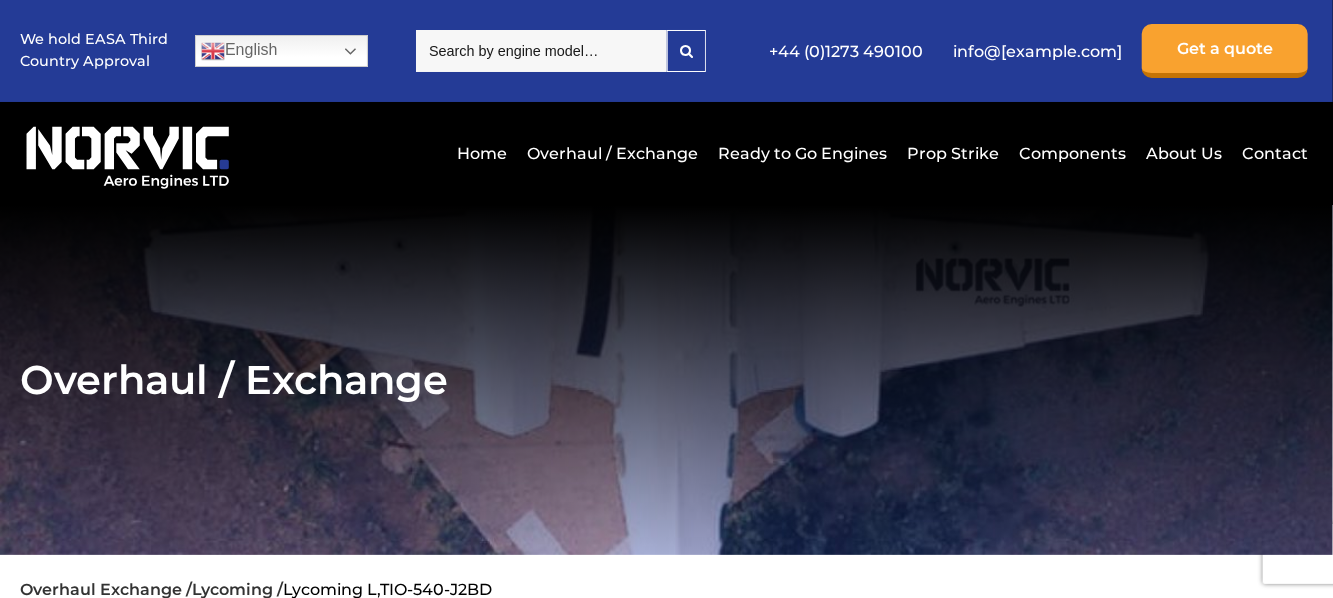 click at bounding box center (541, 51) 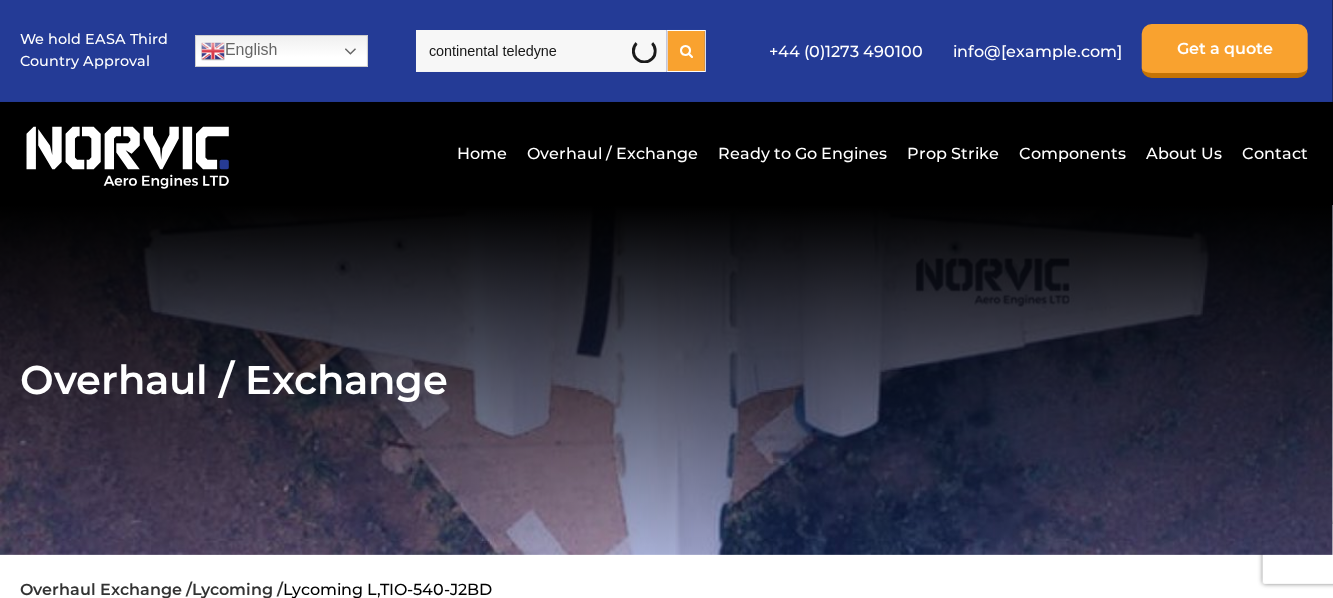 click at bounding box center [686, 51] 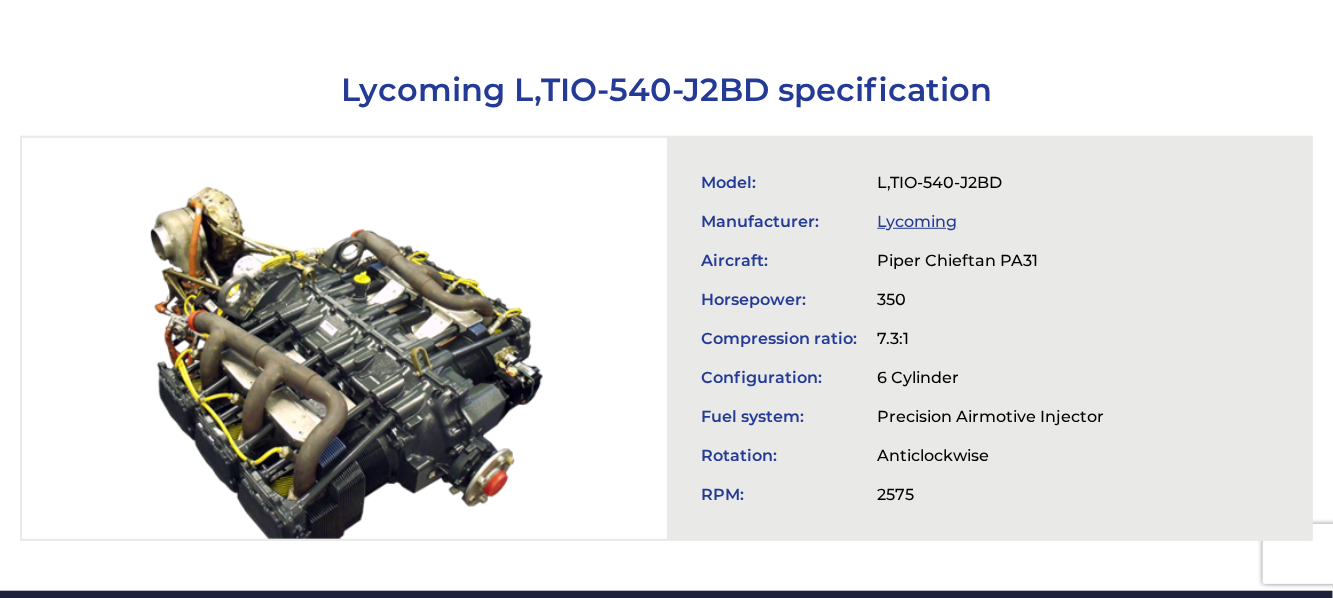 scroll, scrollTop: 0, scrollLeft: 0, axis: both 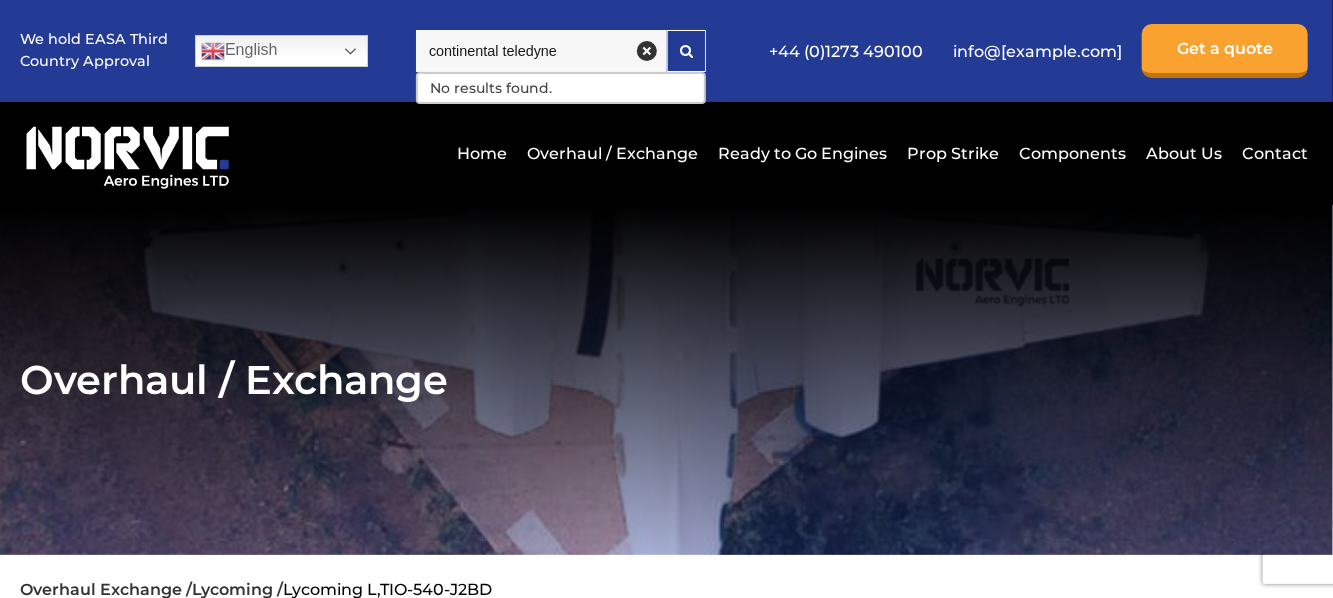 click on "continental teledyne" at bounding box center (541, 51) 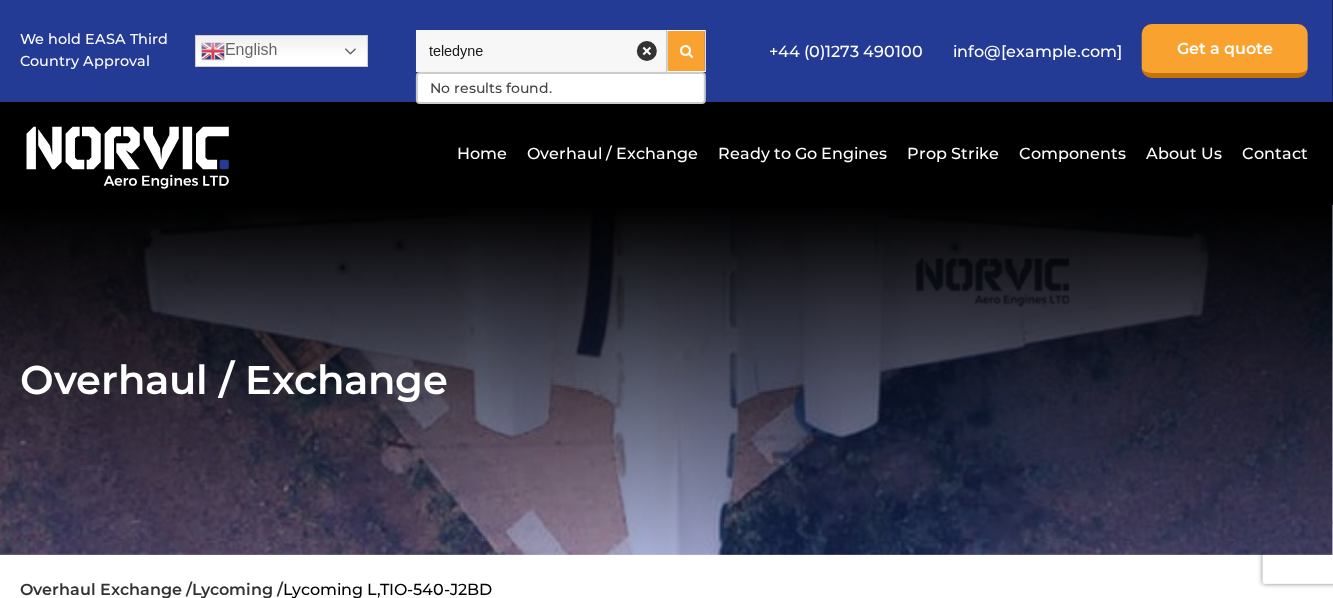 click at bounding box center (686, 51) 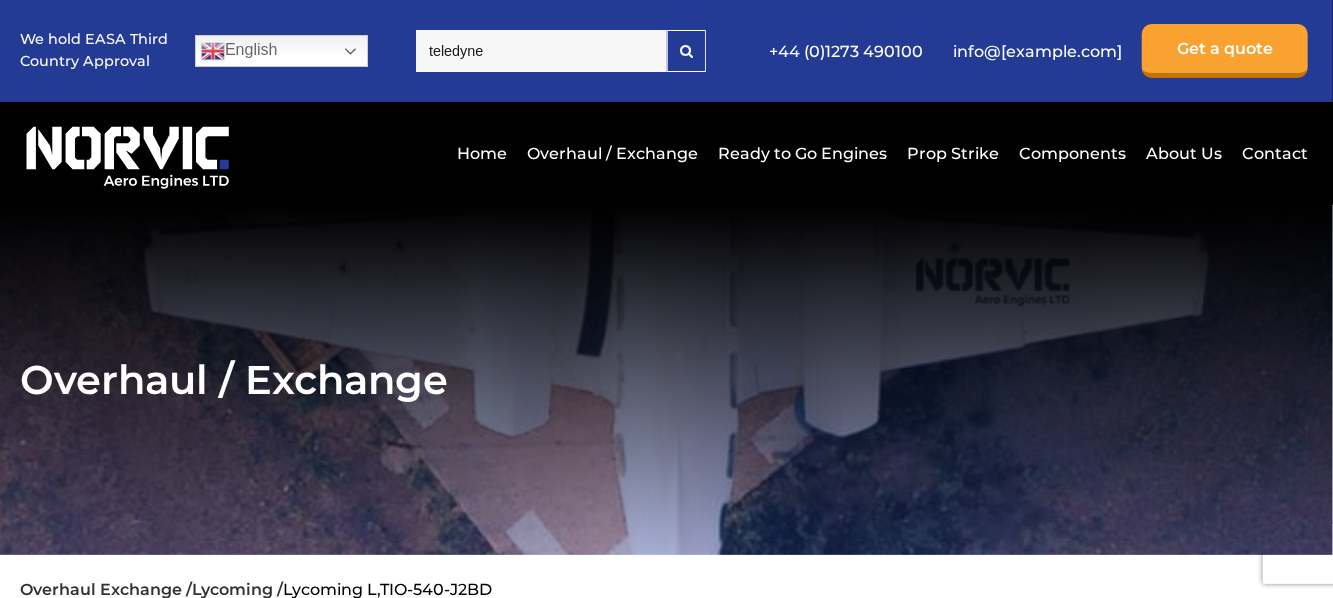 click on "teledyne" at bounding box center [541, 51] 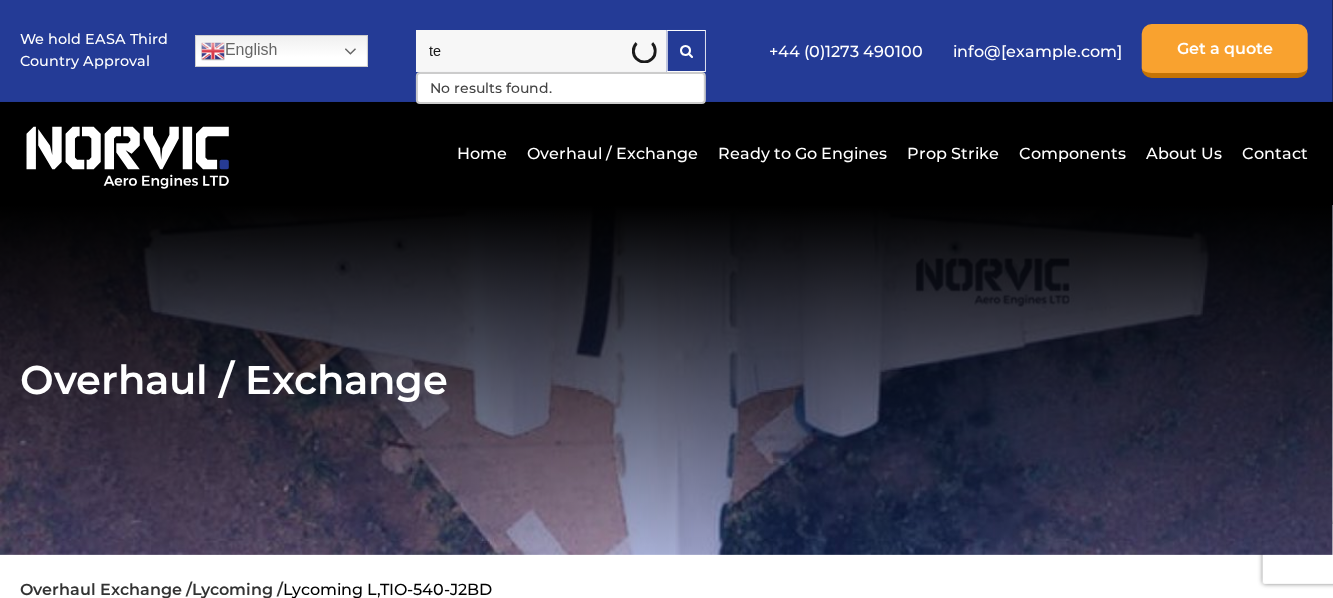 type on "t" 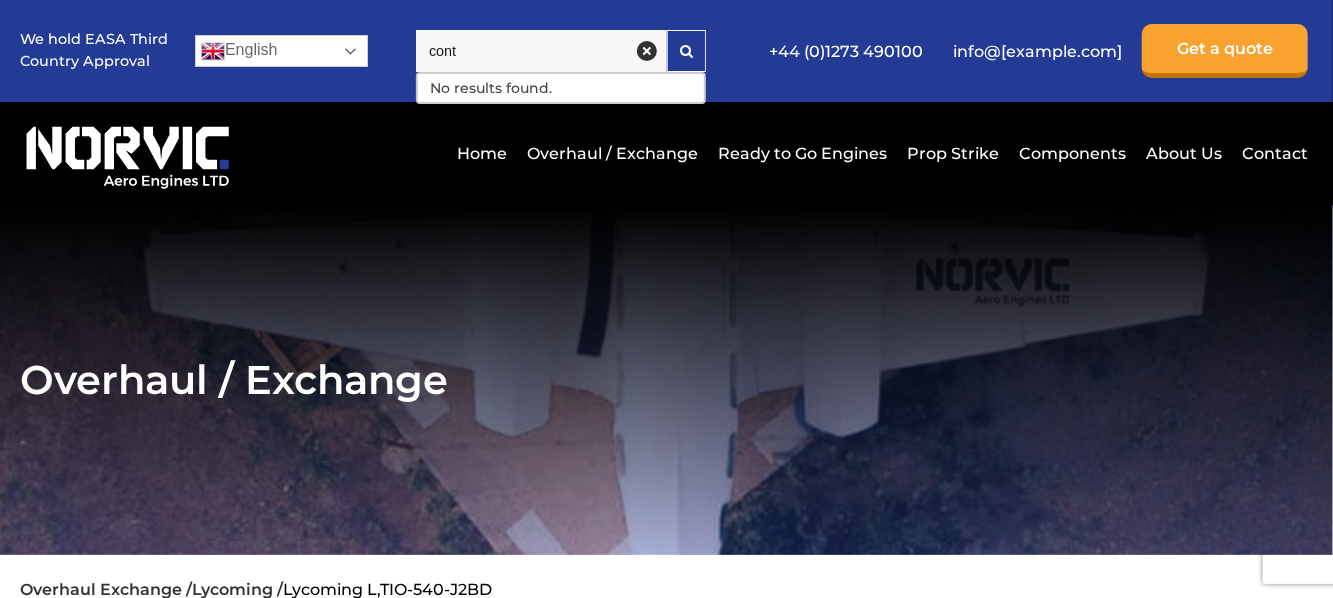 type on "cont" 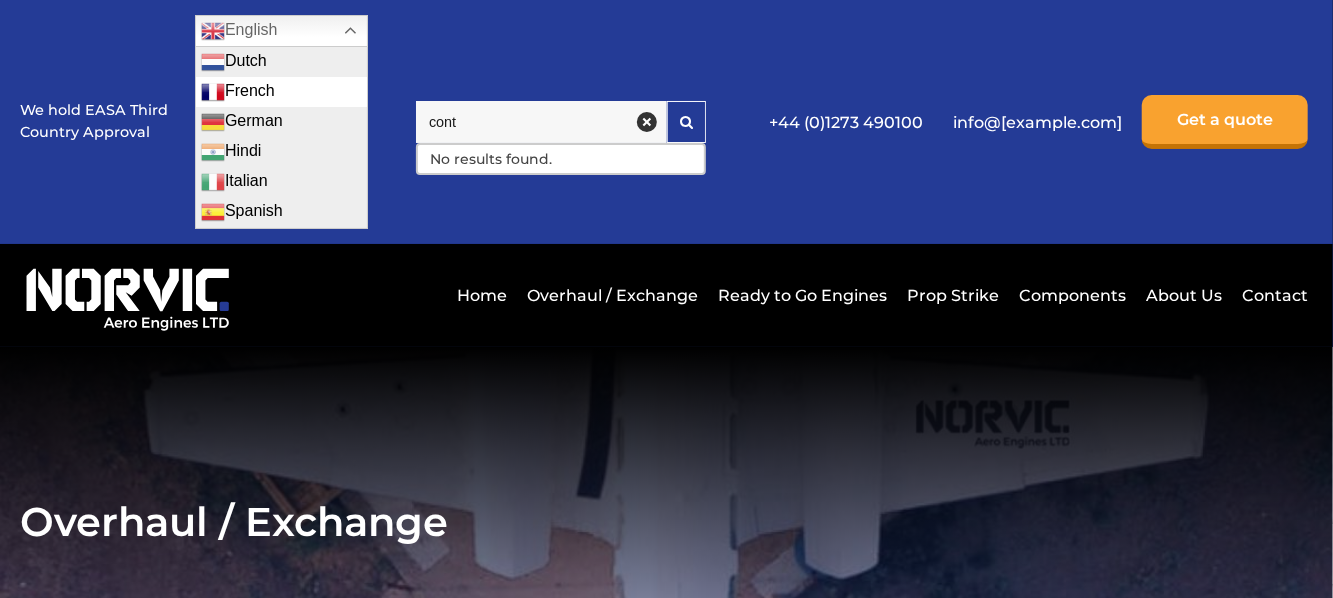 click on "French" at bounding box center (281, 92) 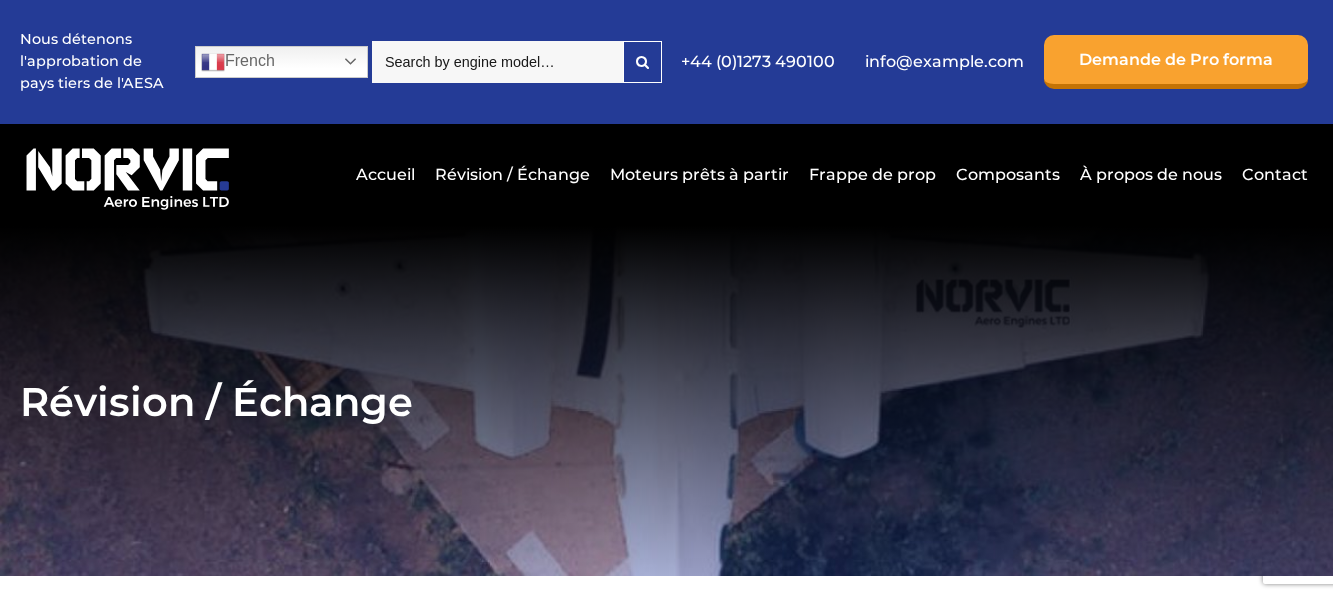 scroll, scrollTop: 0, scrollLeft: 0, axis: both 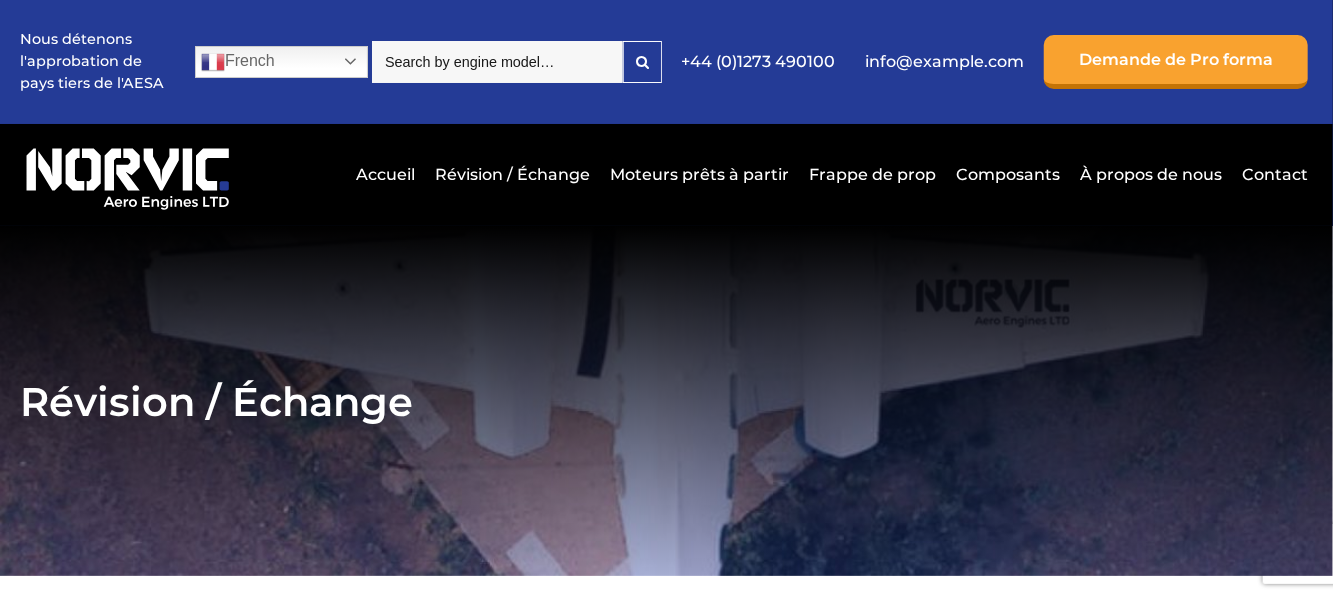 click at bounding box center (497, 62) 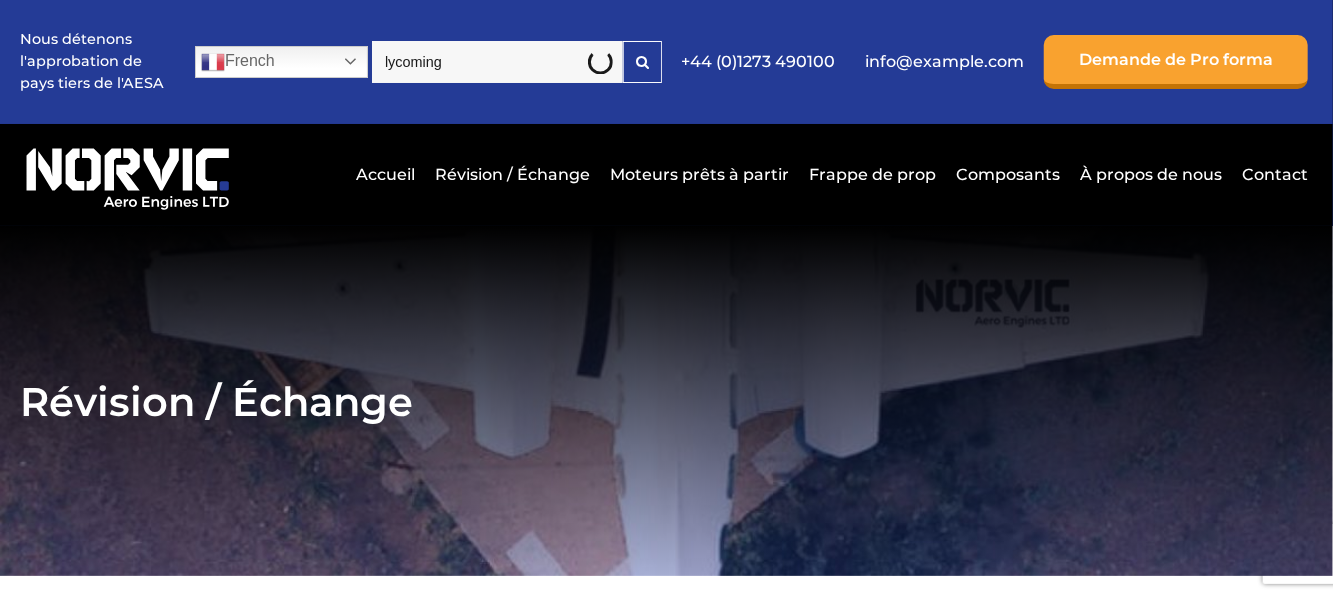 click on "lycoming" at bounding box center (497, 62) 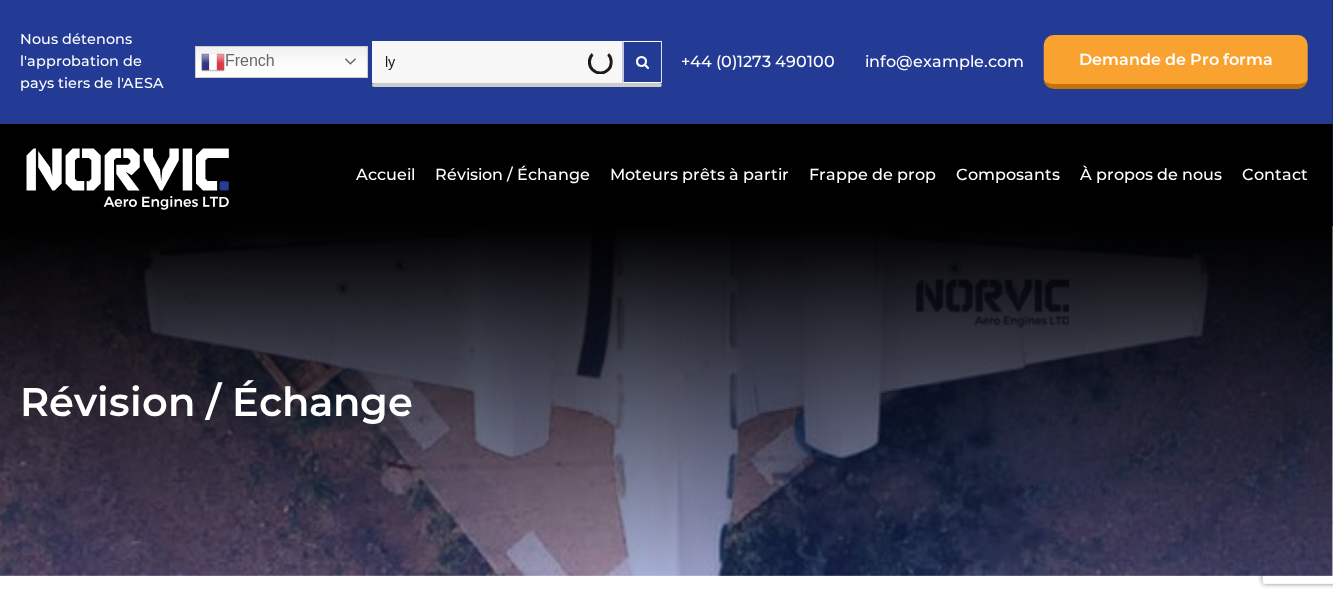 type on "l" 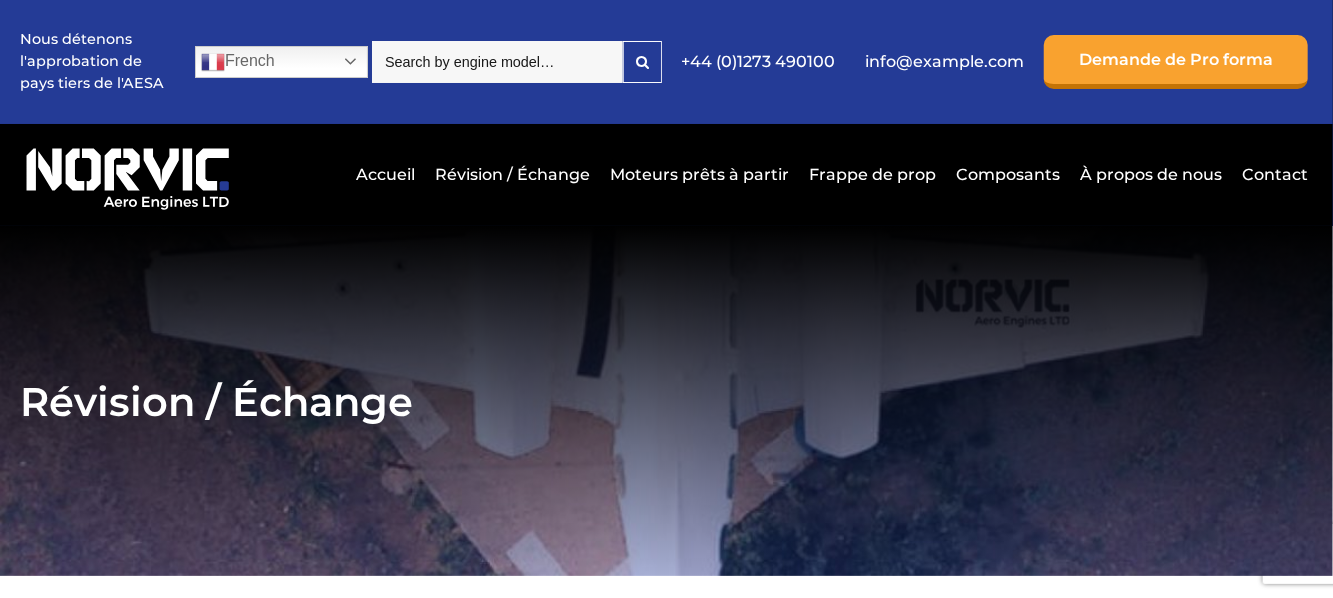 type 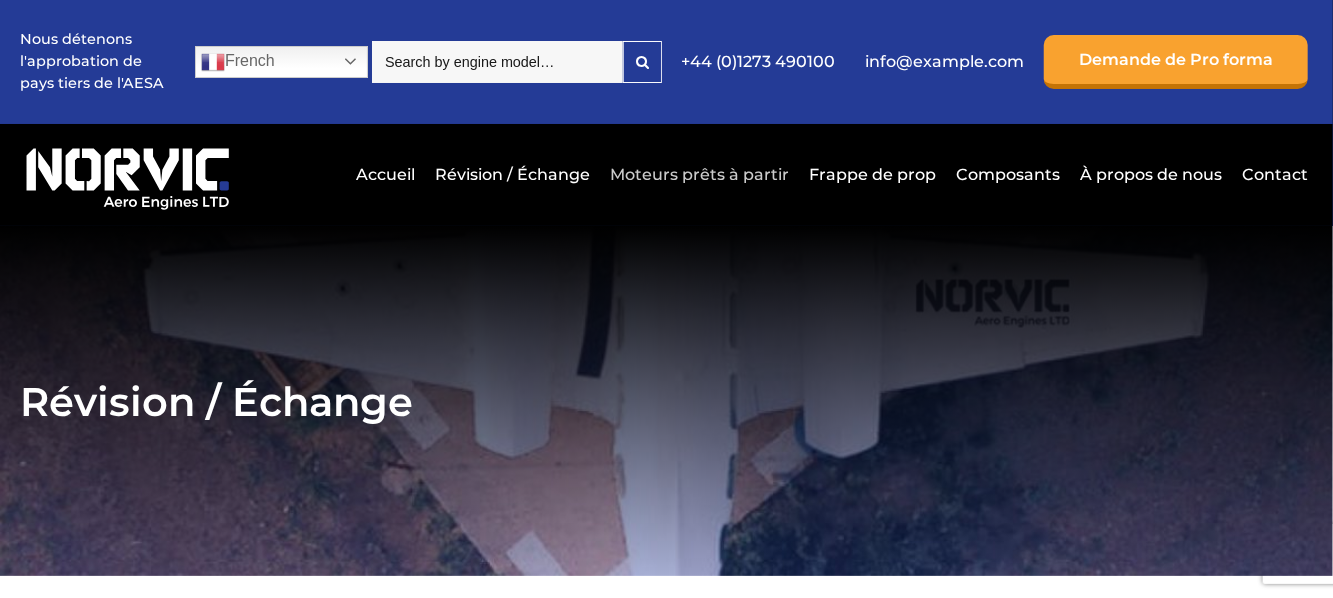 click on "Moteurs prêts à partir" at bounding box center [699, 174] 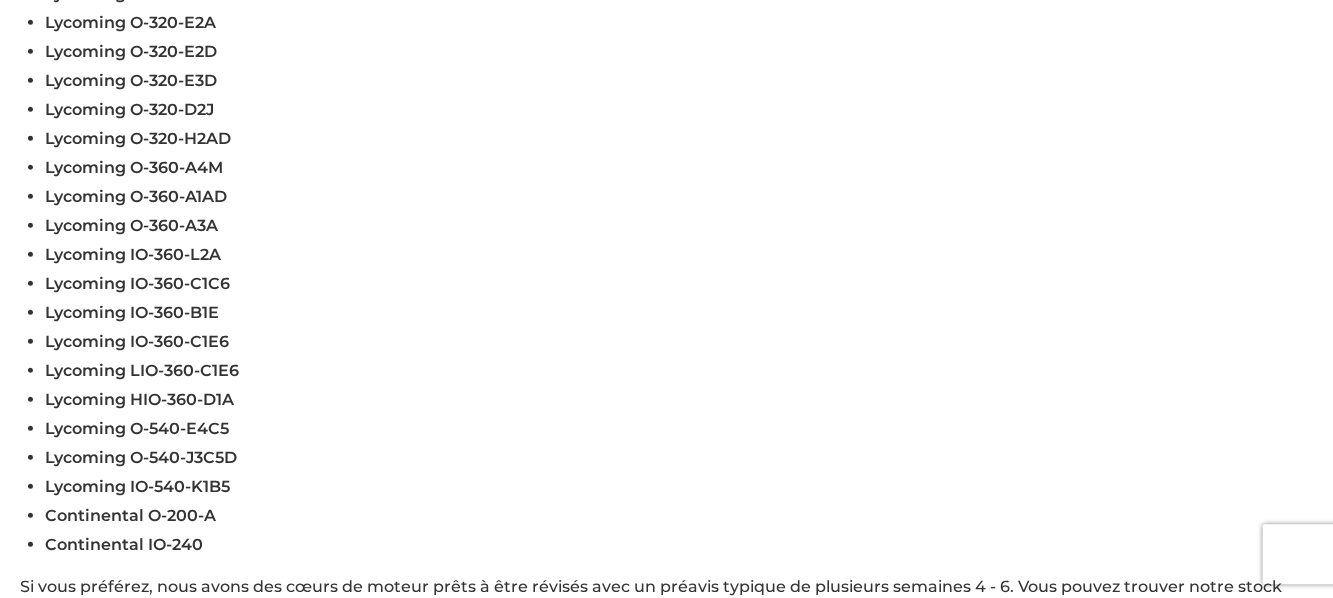 scroll, scrollTop: 1050, scrollLeft: 0, axis: vertical 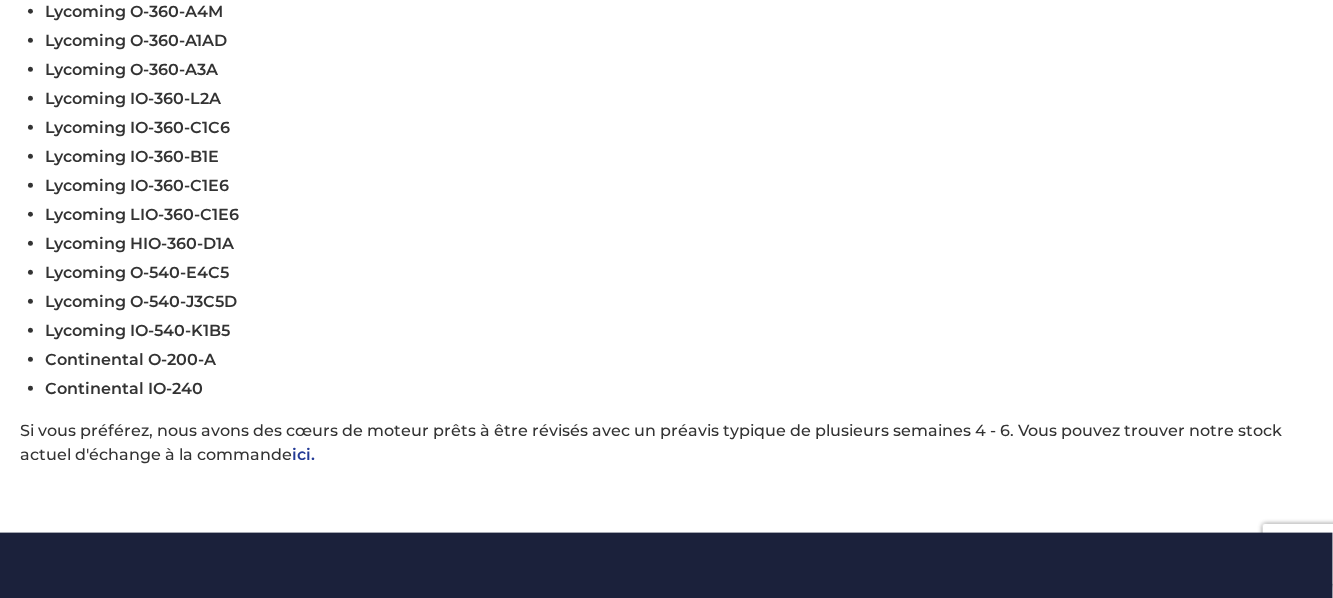 click on "Lycoming O-540-J3C5D" at bounding box center (141, 301) 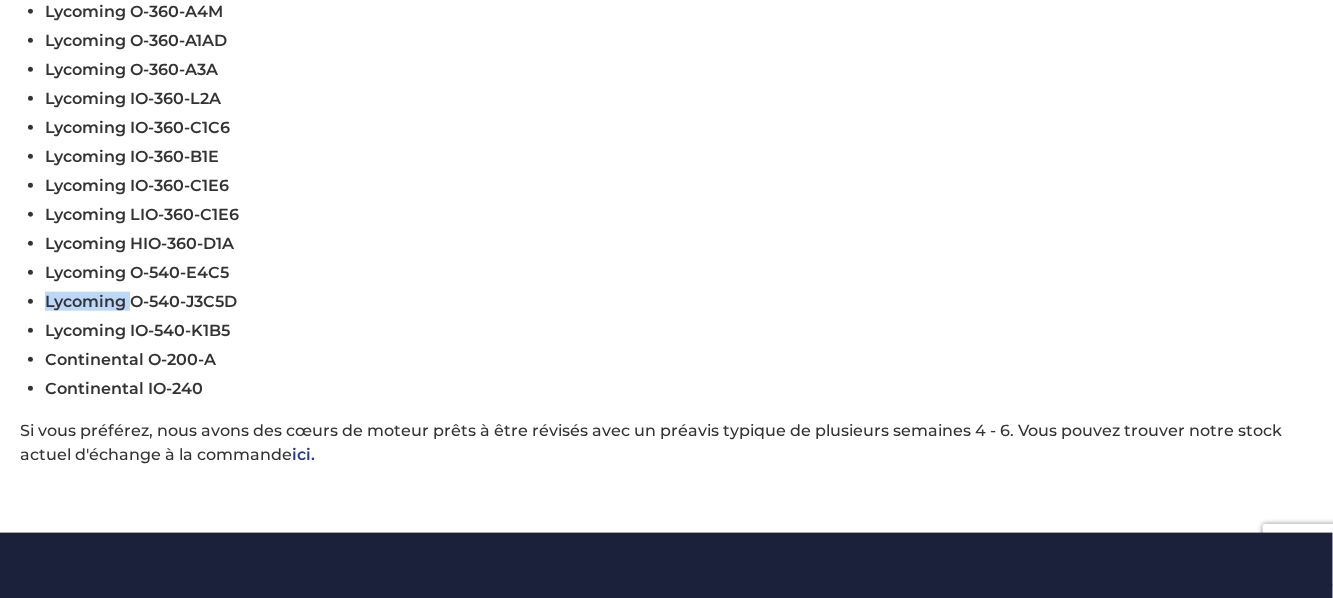 drag, startPoint x: 129, startPoint y: 322, endPoint x: 21, endPoint y: 315, distance: 108.226616 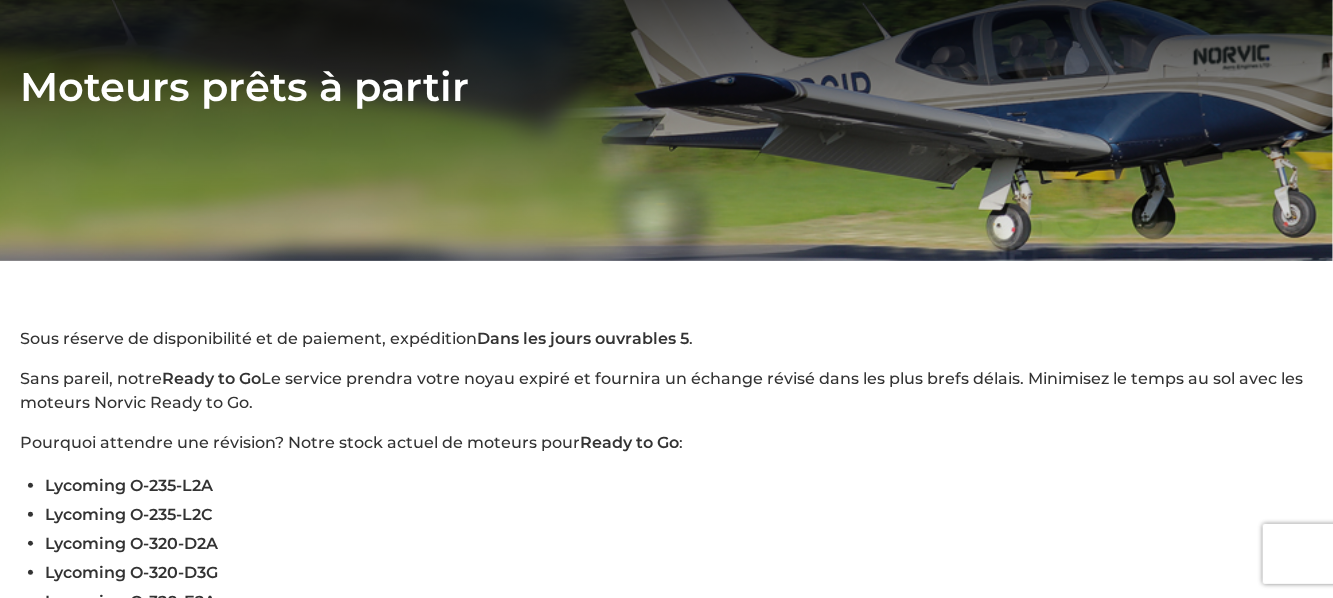 scroll, scrollTop: 0, scrollLeft: 0, axis: both 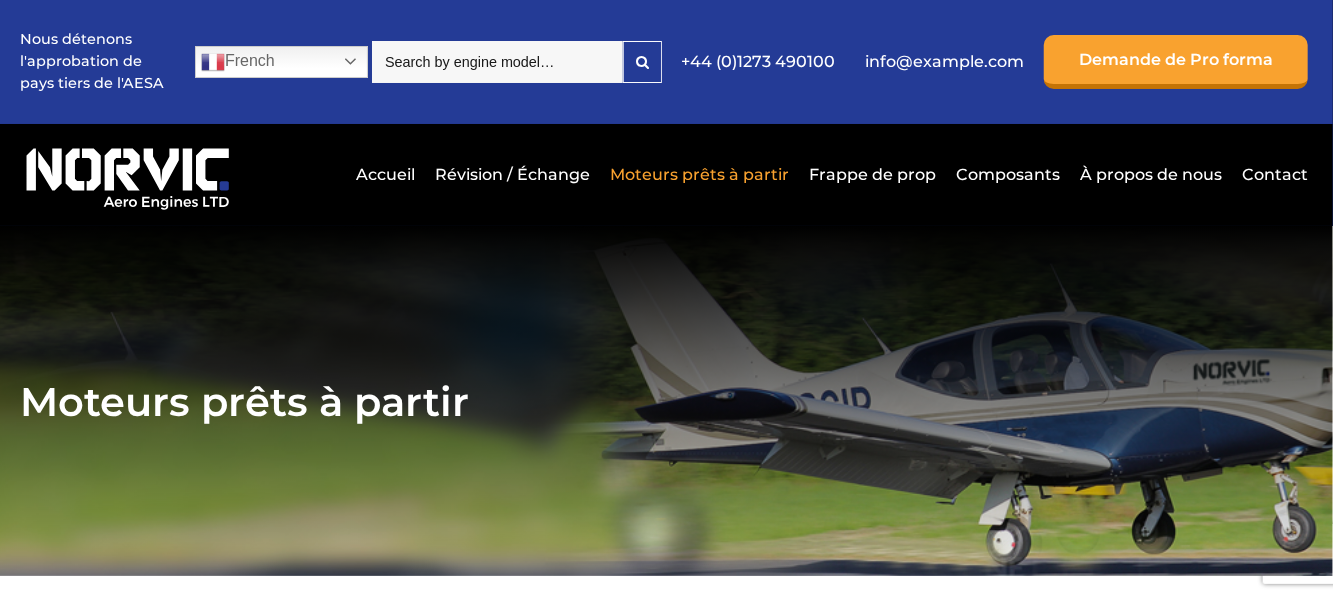 paste on "Lycoming" 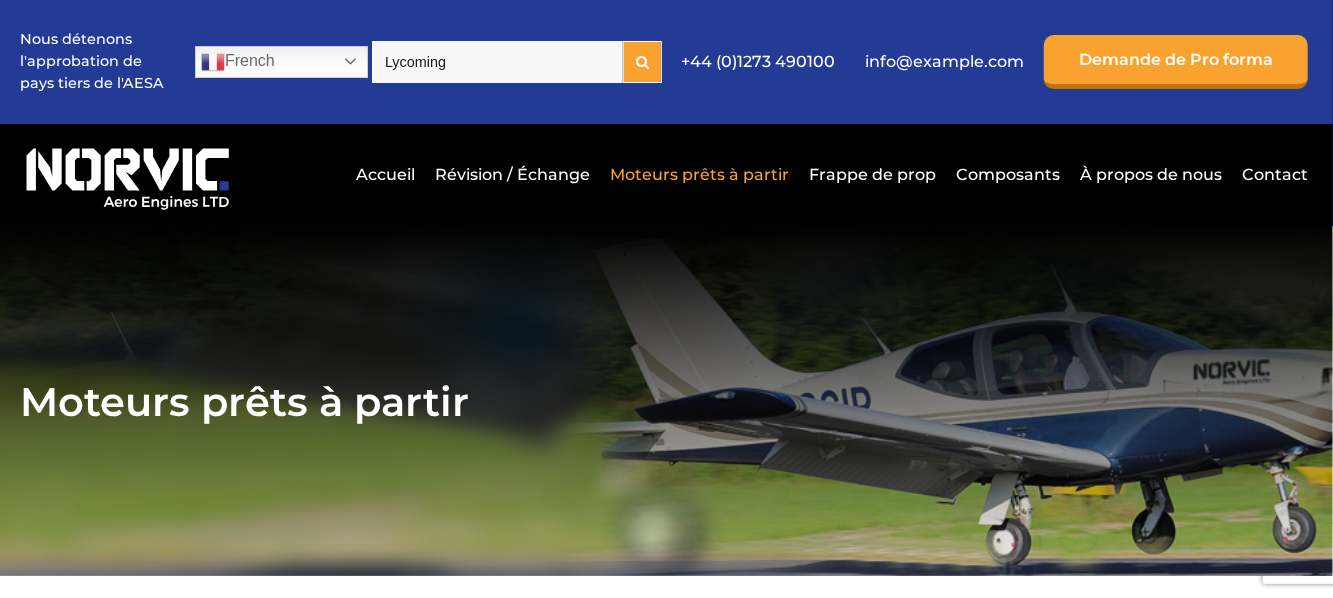 type on "Lycoming" 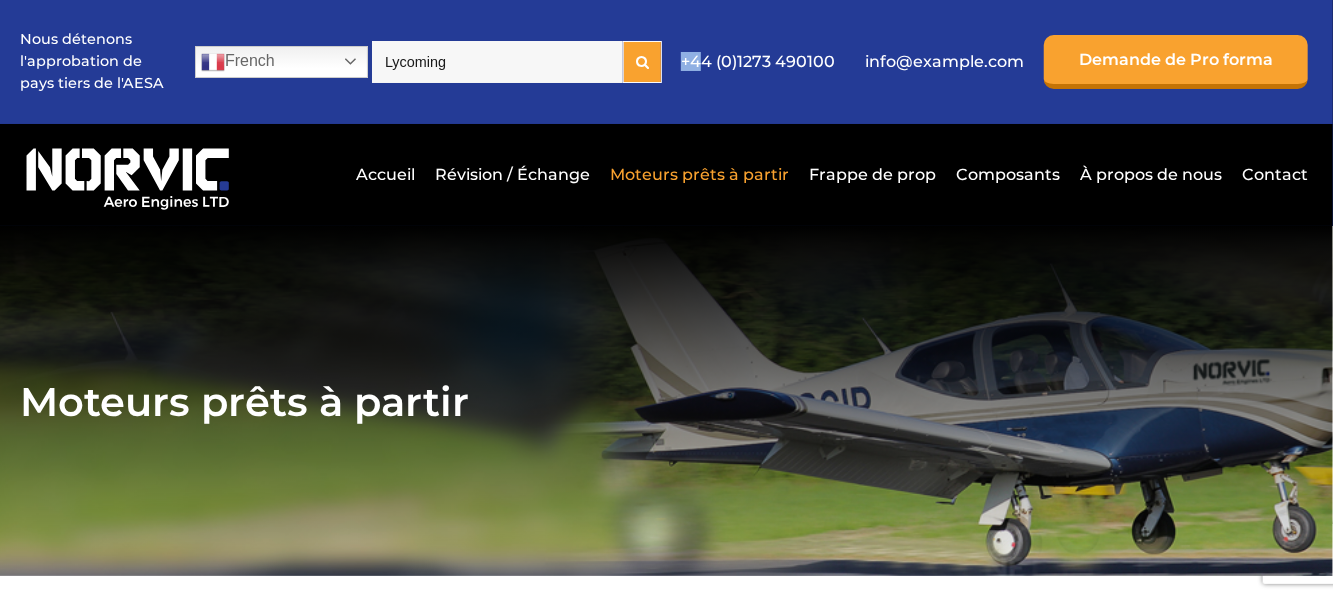 click at bounding box center (642, 62) 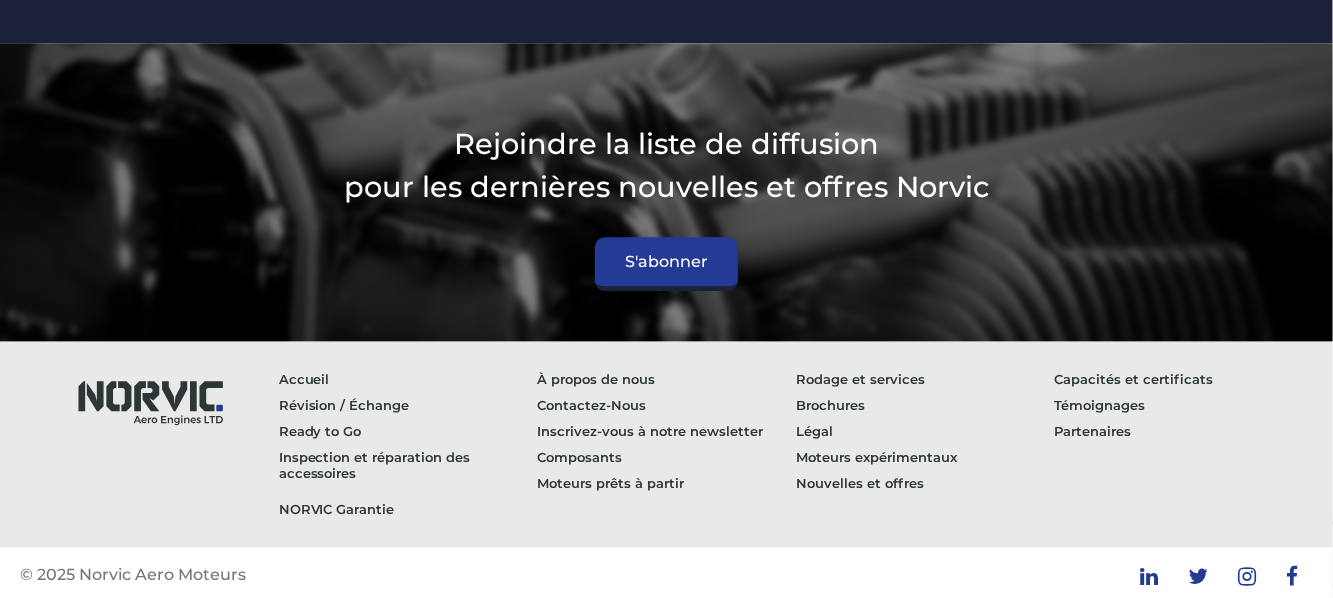 scroll, scrollTop: 2574, scrollLeft: 0, axis: vertical 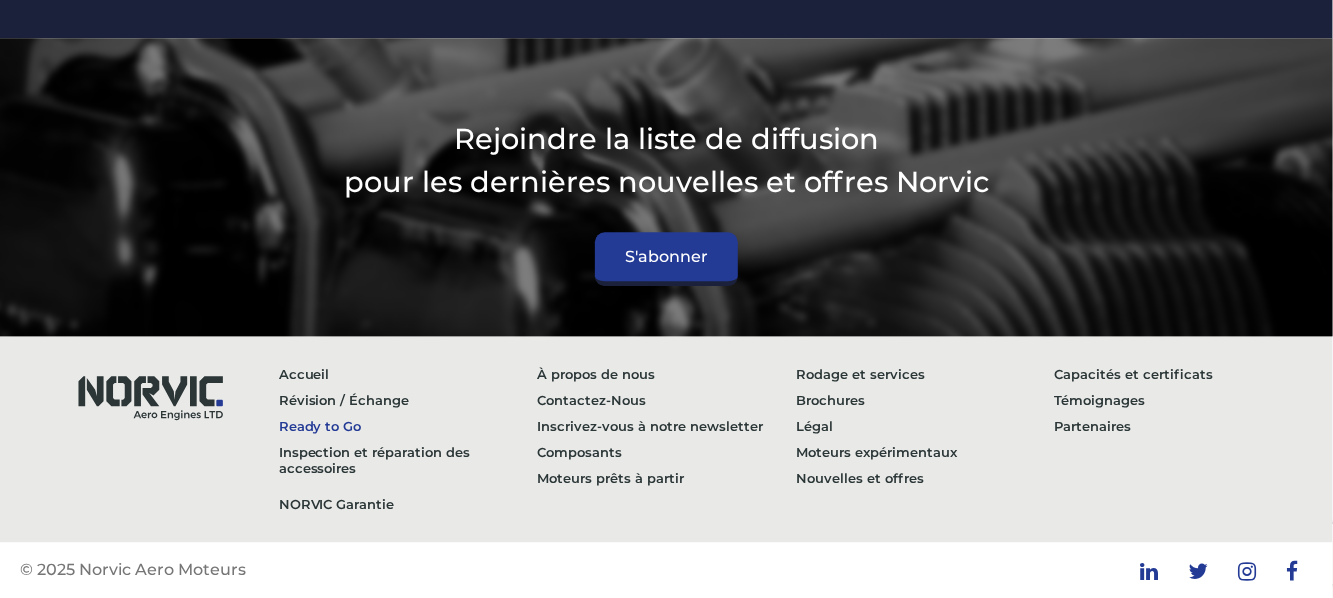 click on "Ready to Go" at bounding box center (408, 426) 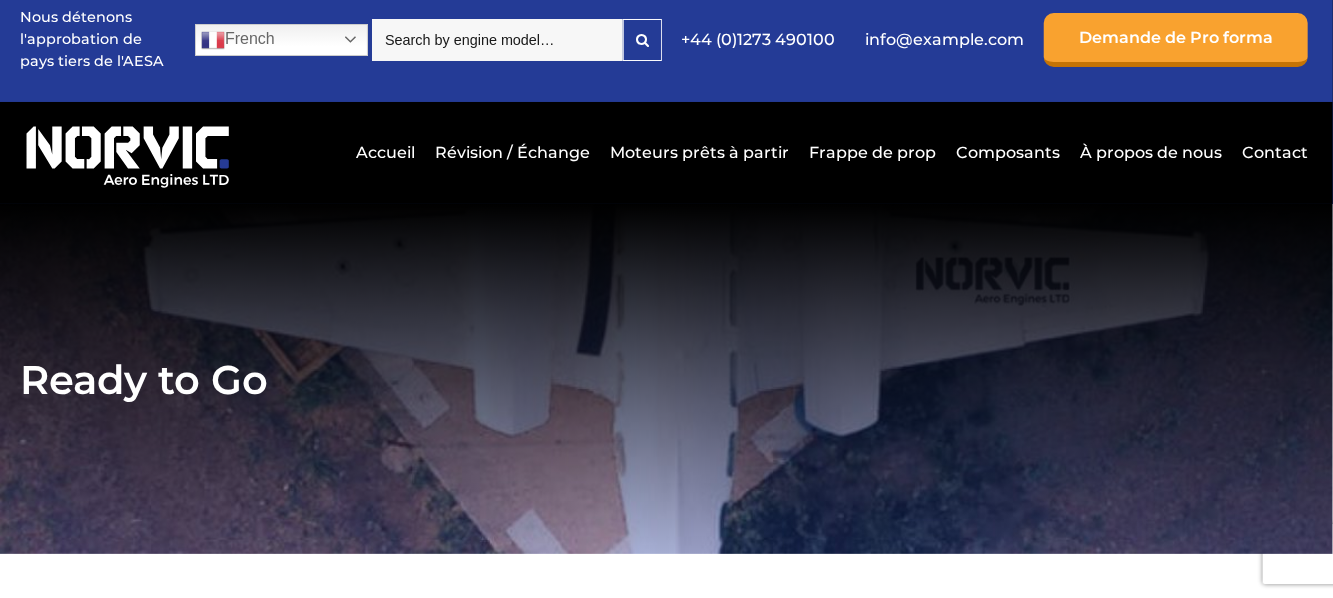 scroll, scrollTop: 0, scrollLeft: 0, axis: both 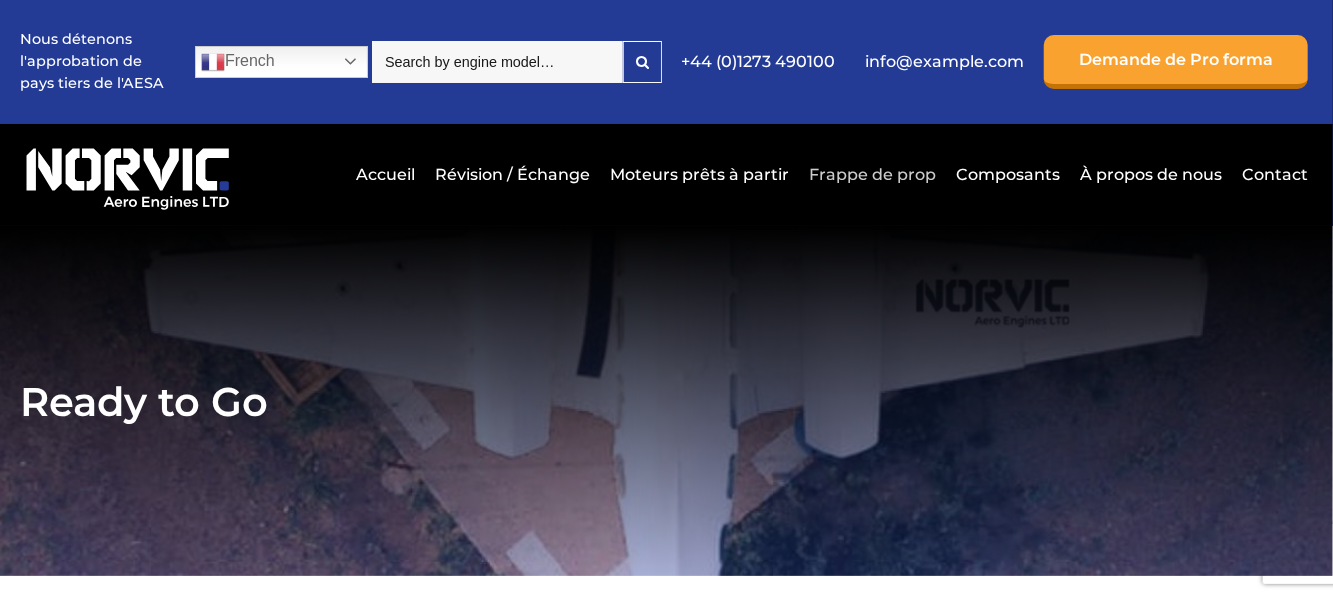 click on "Frappe de prop" at bounding box center (872, 174) 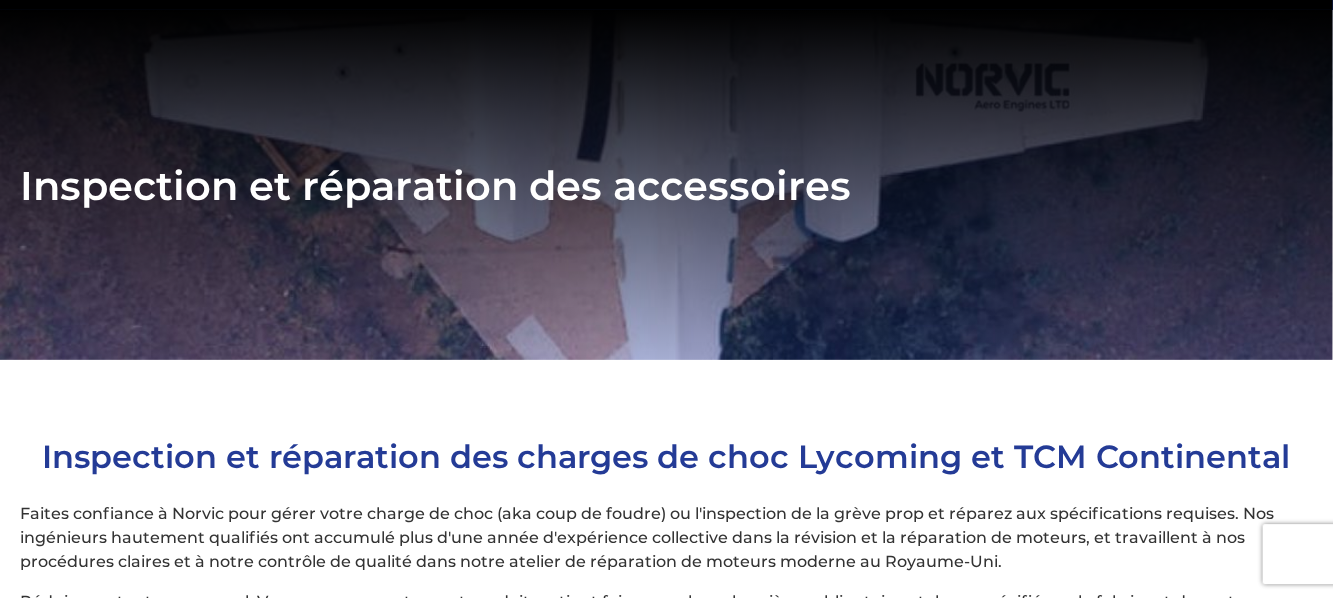 scroll, scrollTop: 105, scrollLeft: 0, axis: vertical 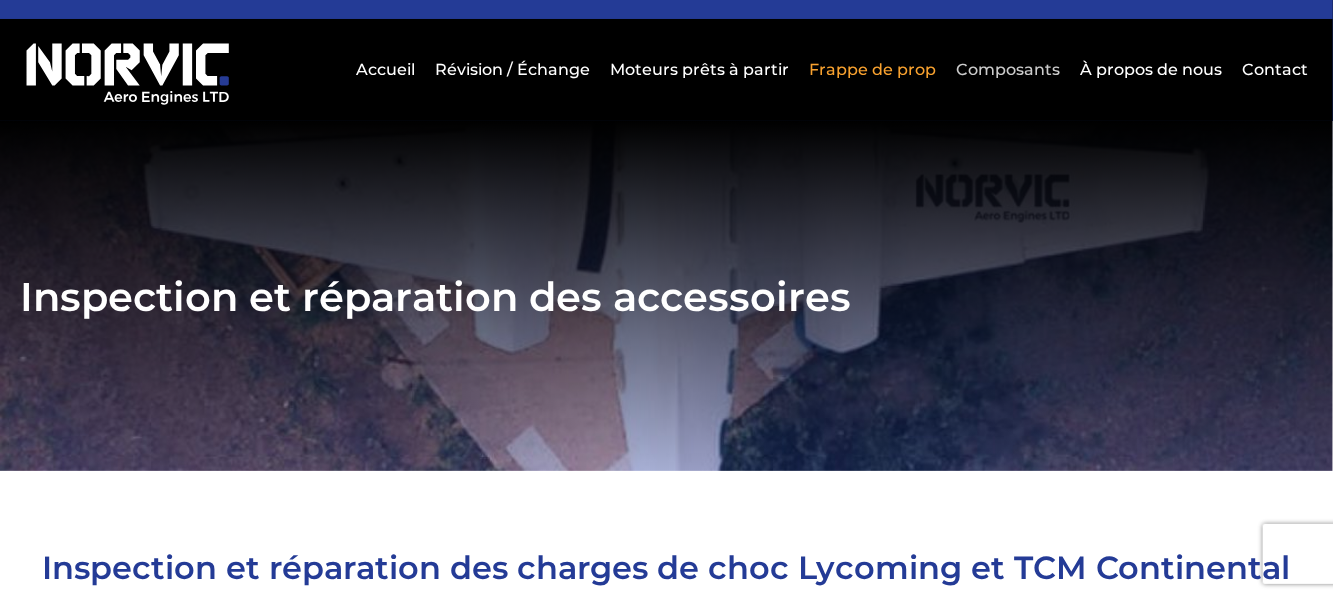 click on "Composants" at bounding box center [1008, 69] 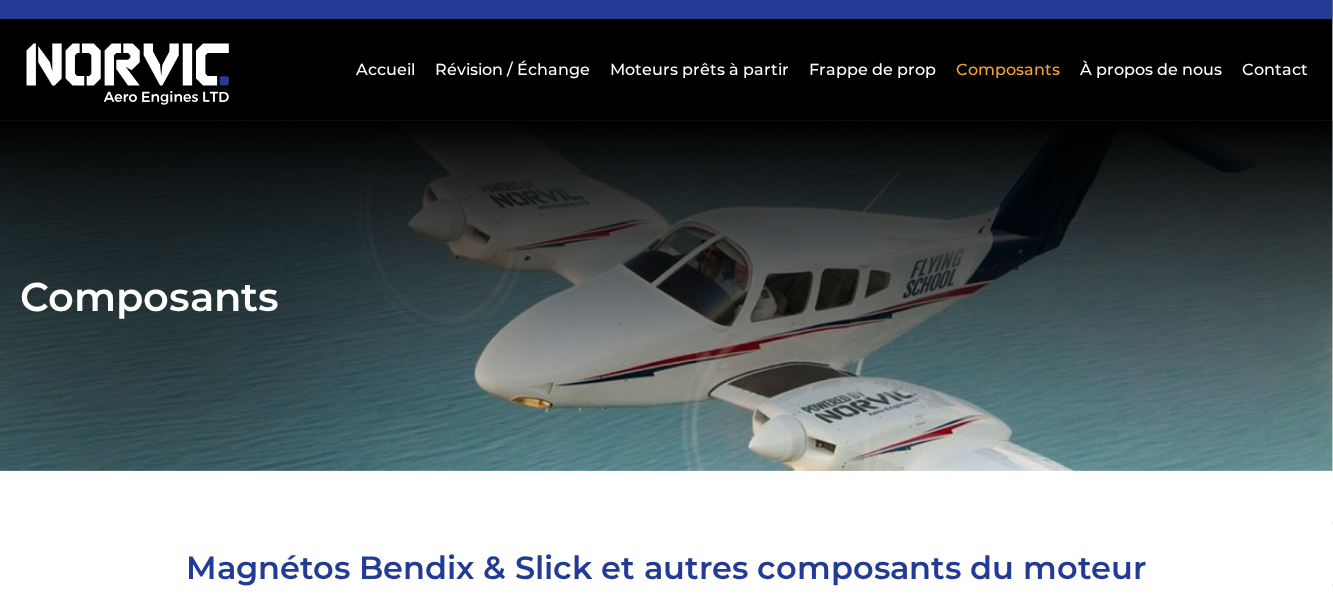 scroll, scrollTop: 0, scrollLeft: 0, axis: both 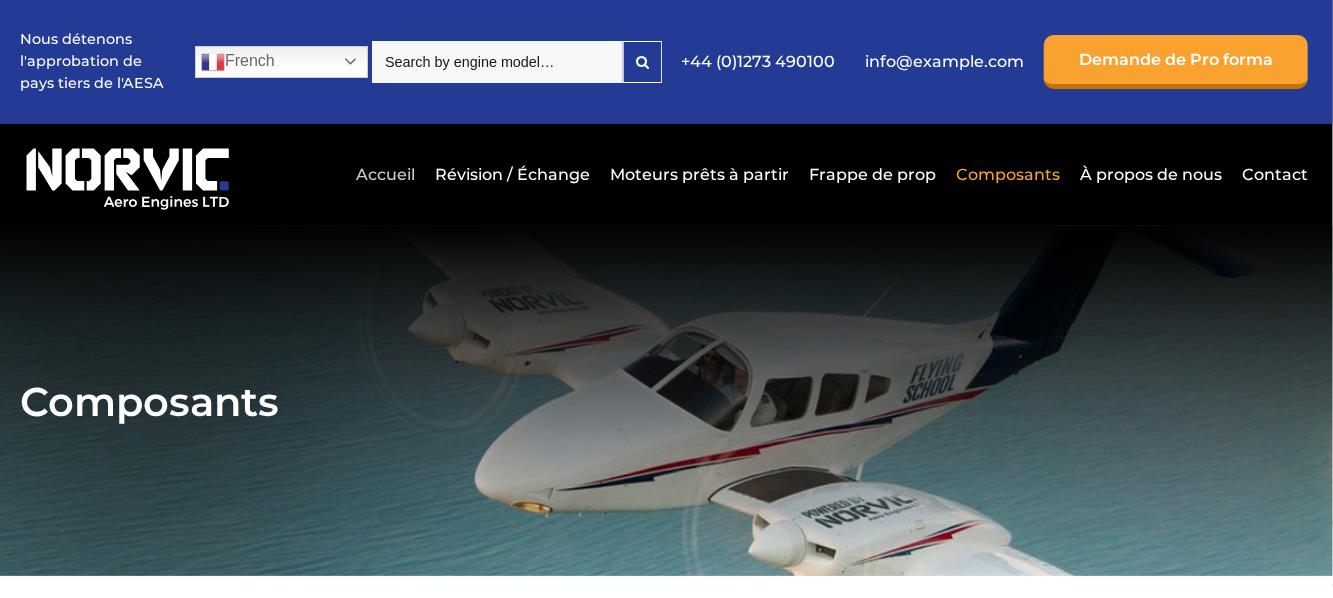 click on "Accueil" at bounding box center [385, 174] 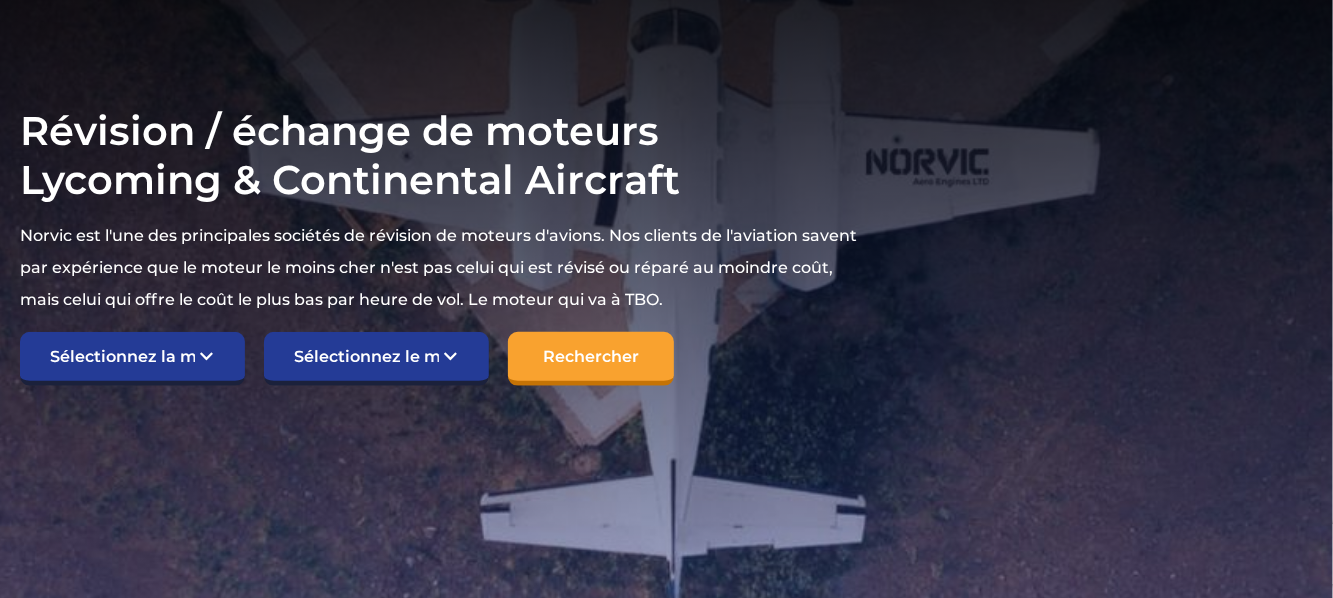 scroll, scrollTop: 420, scrollLeft: 0, axis: vertical 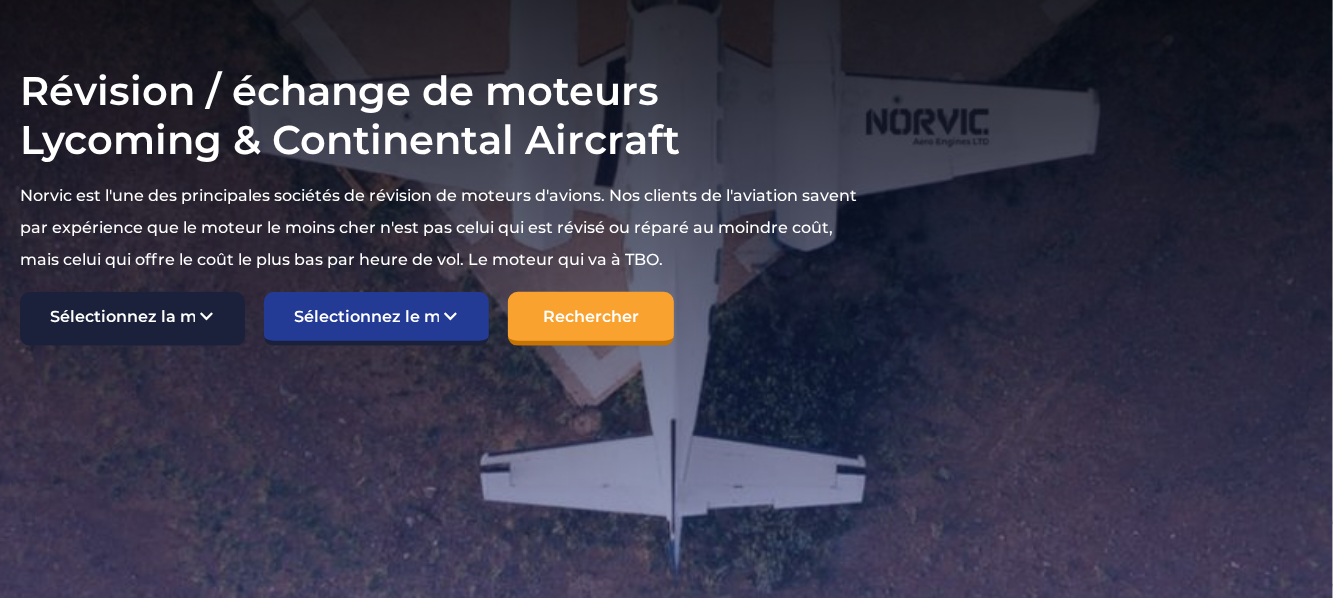 click on "Sélectionnez la marque TCM Continental Lycoming" at bounding box center [132, 319] 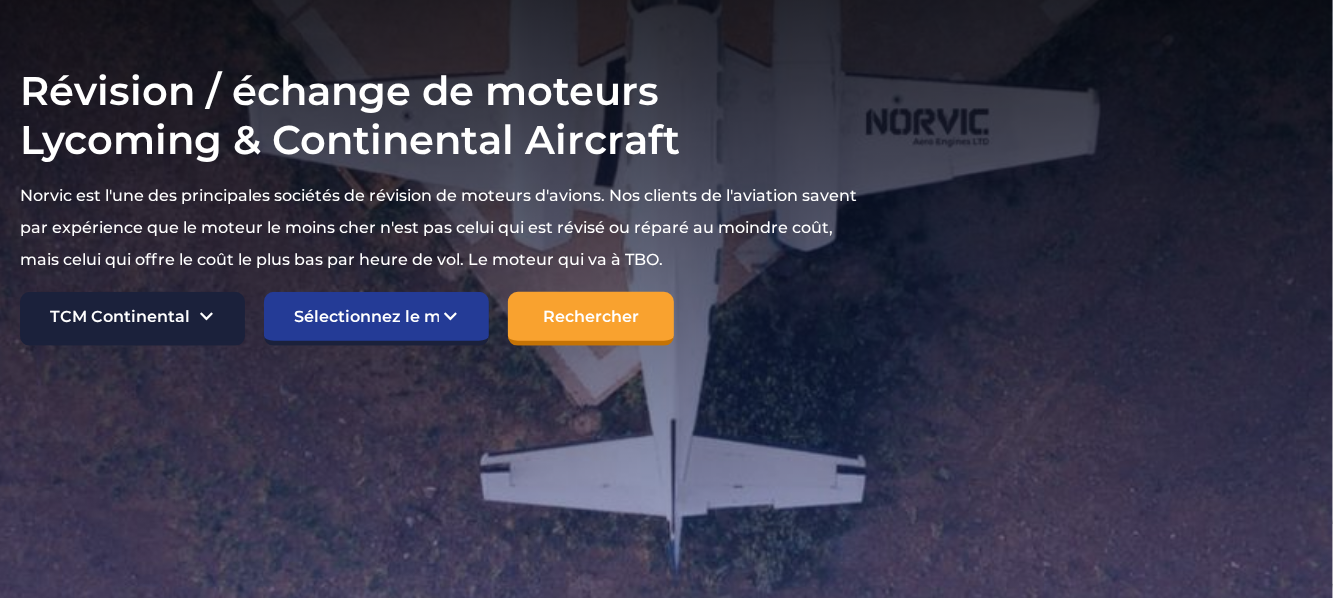 click on "TCM Continental" at bounding box center (0, 0) 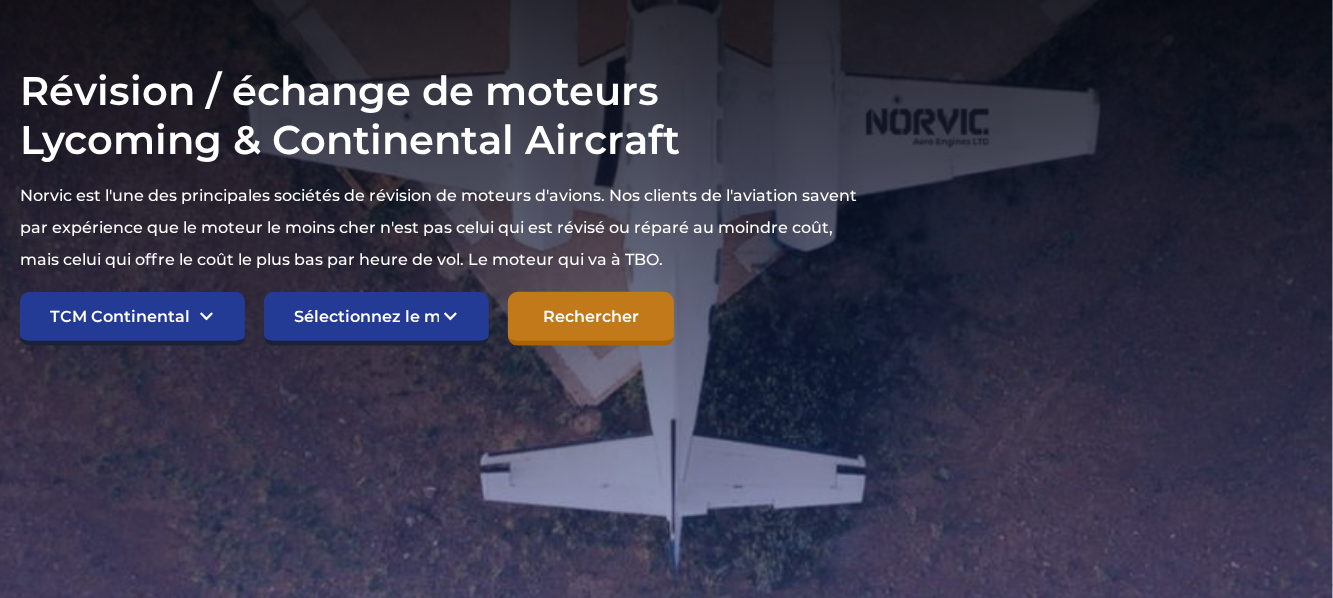 click on "Rechercher" at bounding box center [591, 319] 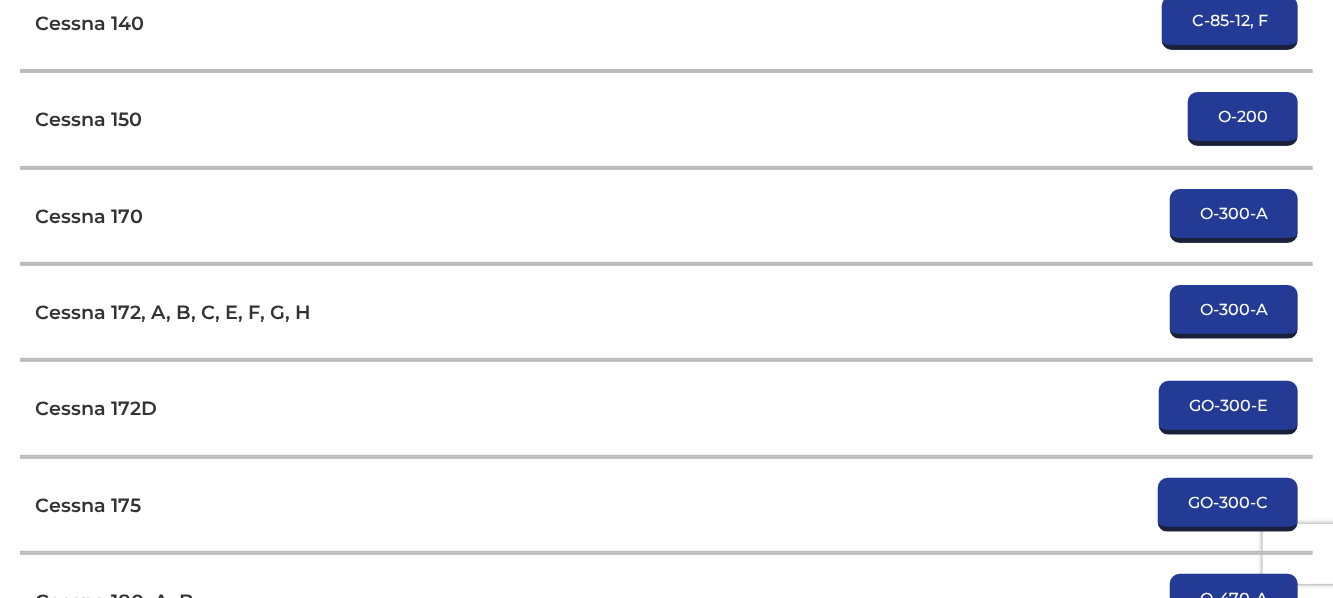 scroll, scrollTop: 3885, scrollLeft: 0, axis: vertical 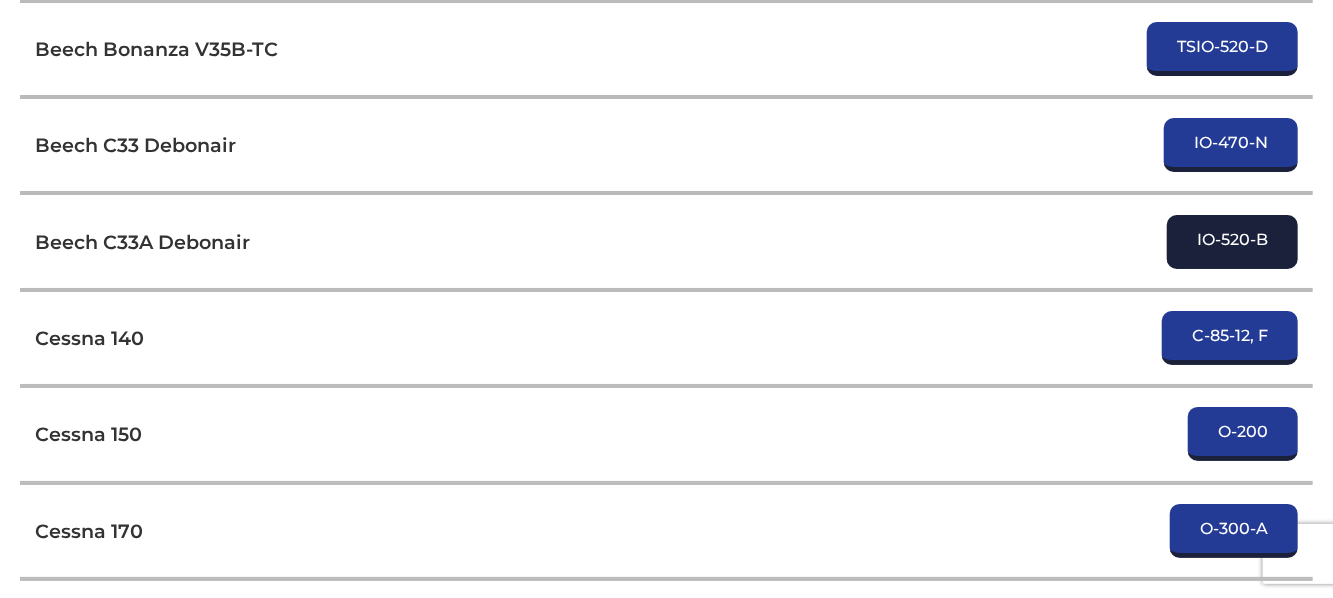 click on "IO-520-B" at bounding box center (1232, 242) 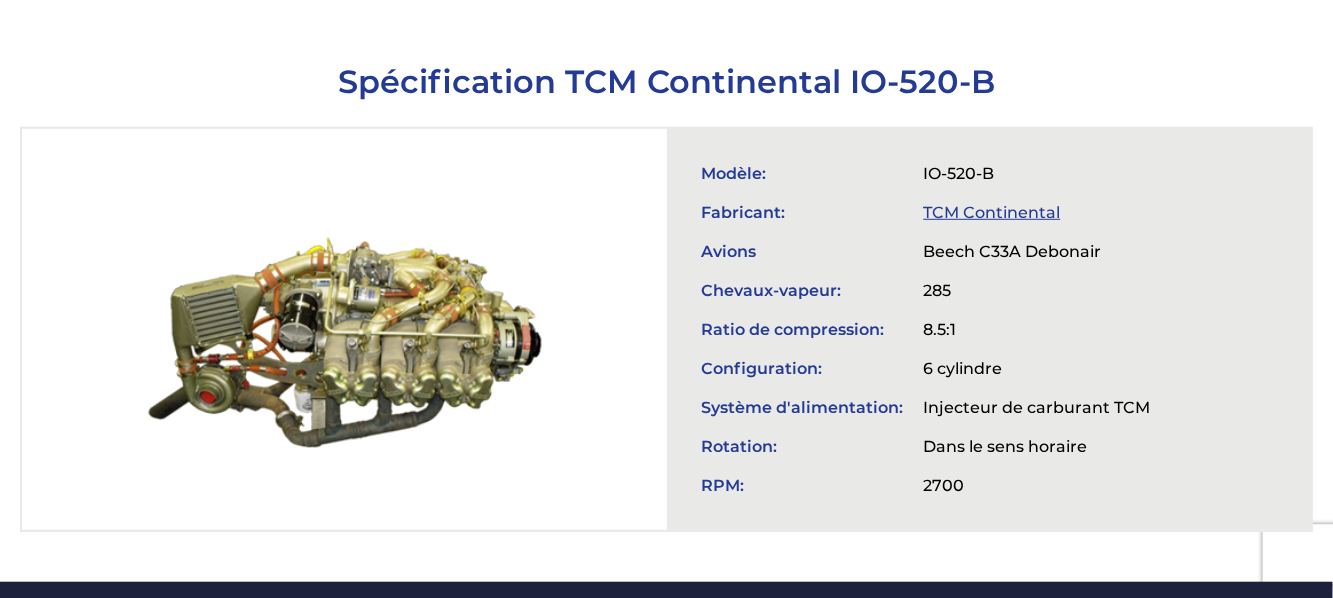 scroll, scrollTop: 735, scrollLeft: 0, axis: vertical 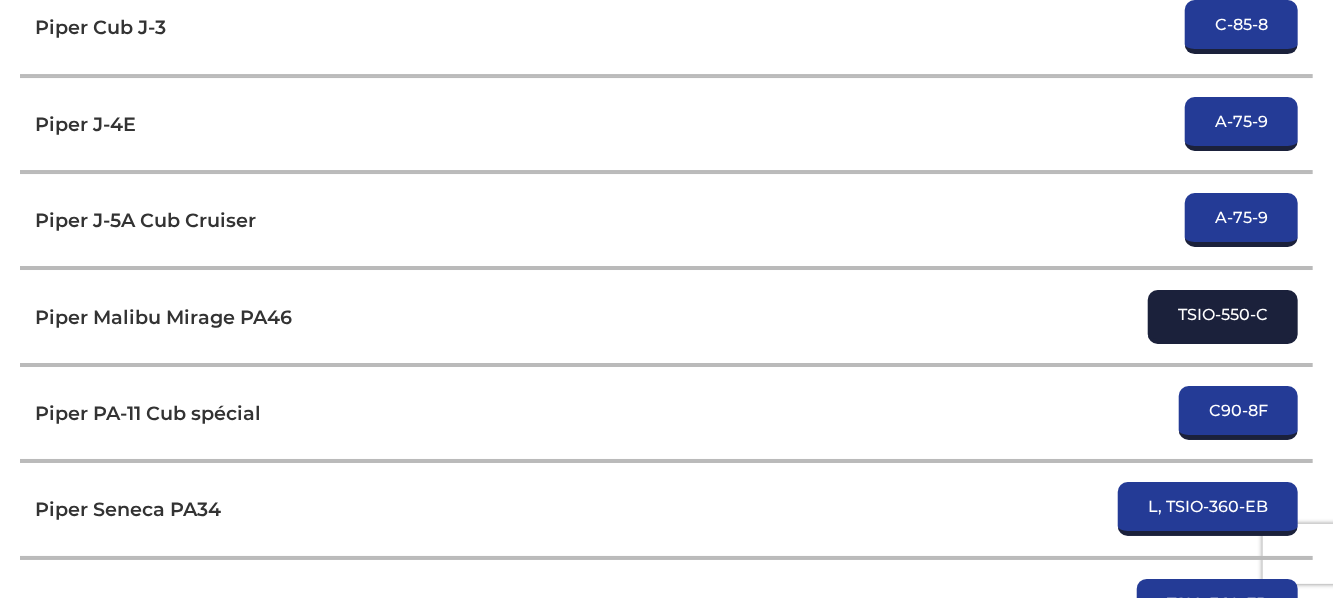 click on "TSIO-550-C" at bounding box center [1223, 317] 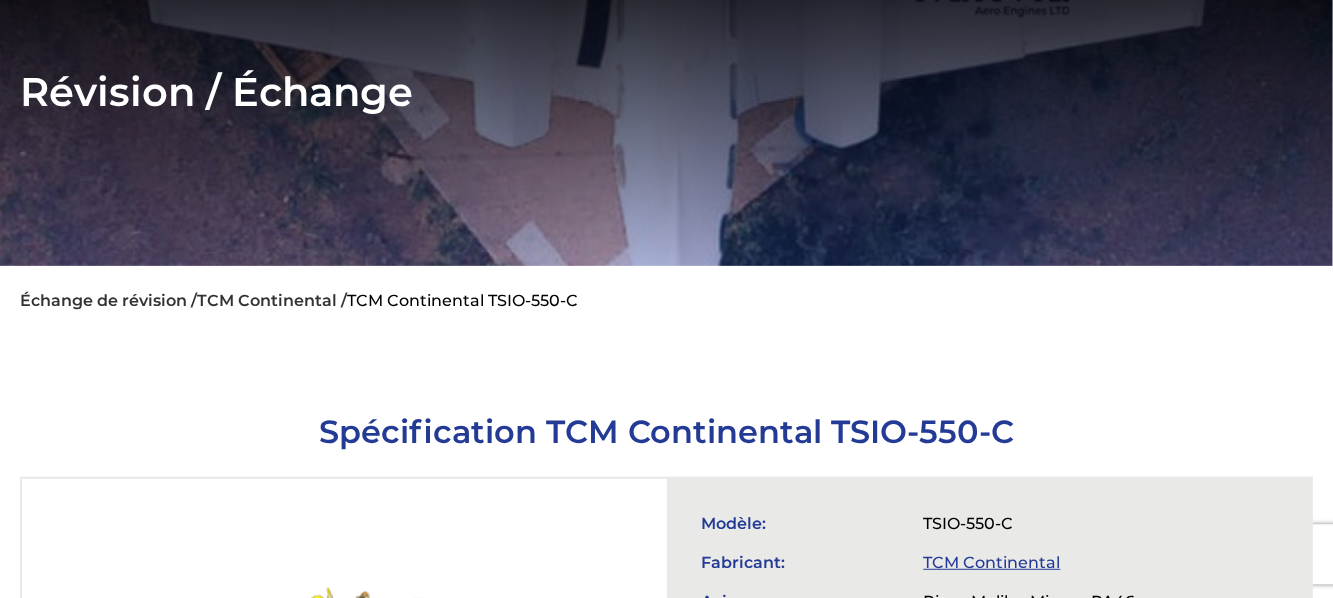 scroll, scrollTop: 525, scrollLeft: 0, axis: vertical 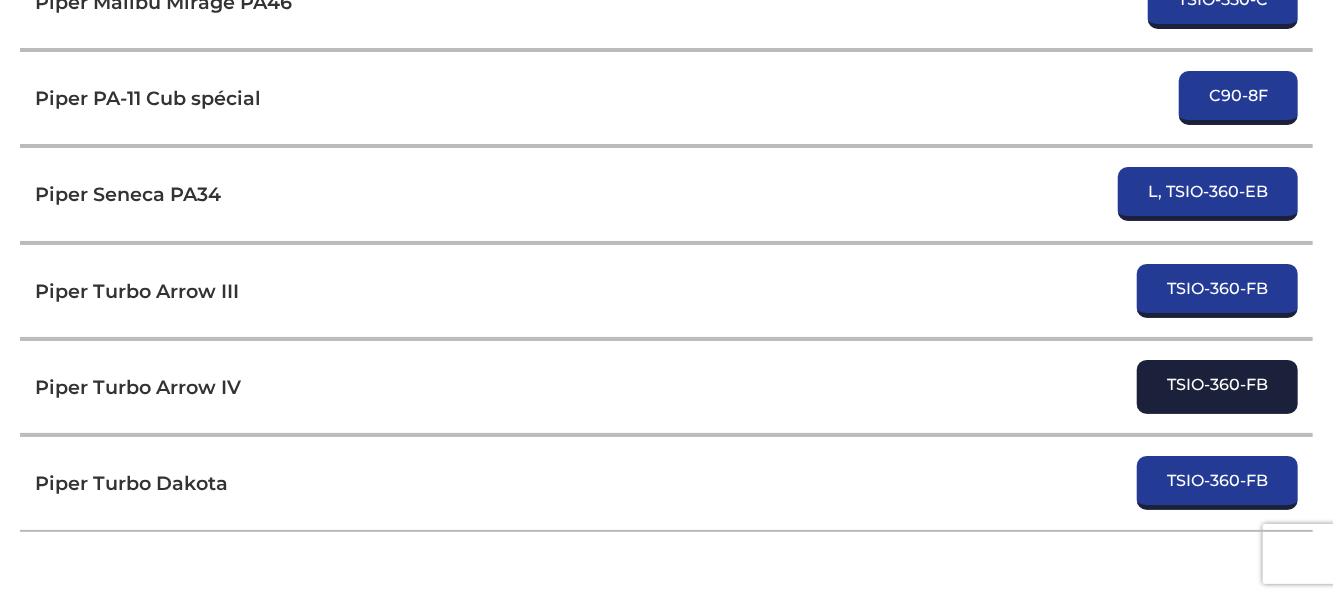 click on "TSIO-360-FB" at bounding box center [1217, 387] 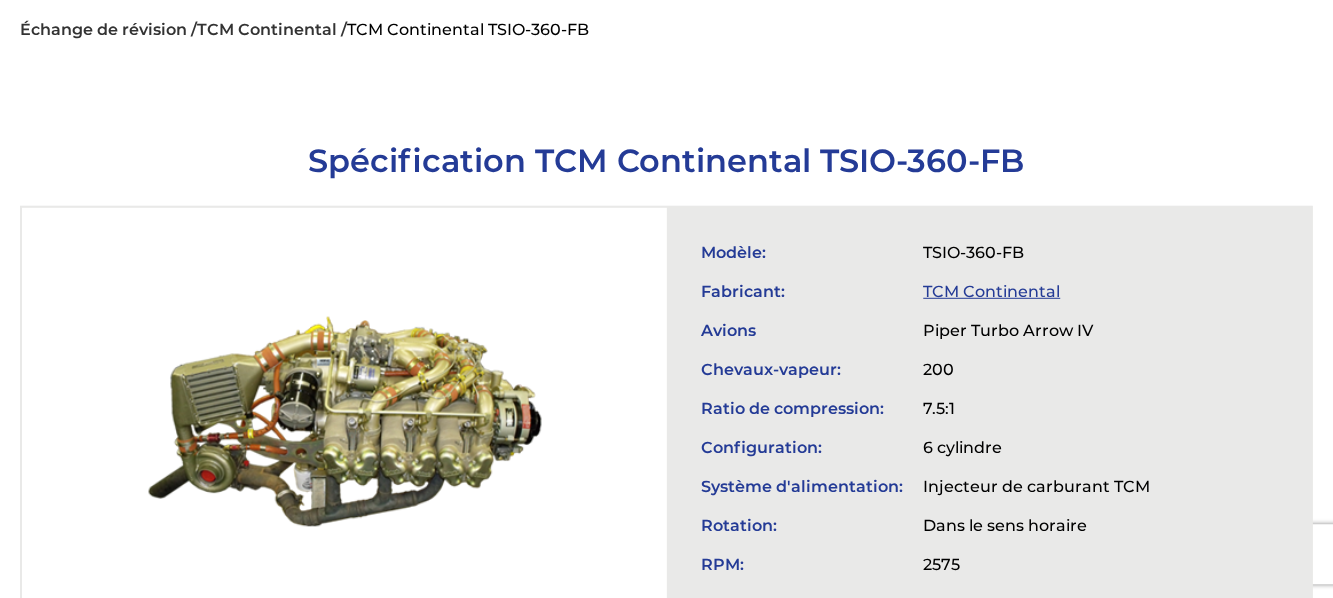scroll, scrollTop: 630, scrollLeft: 0, axis: vertical 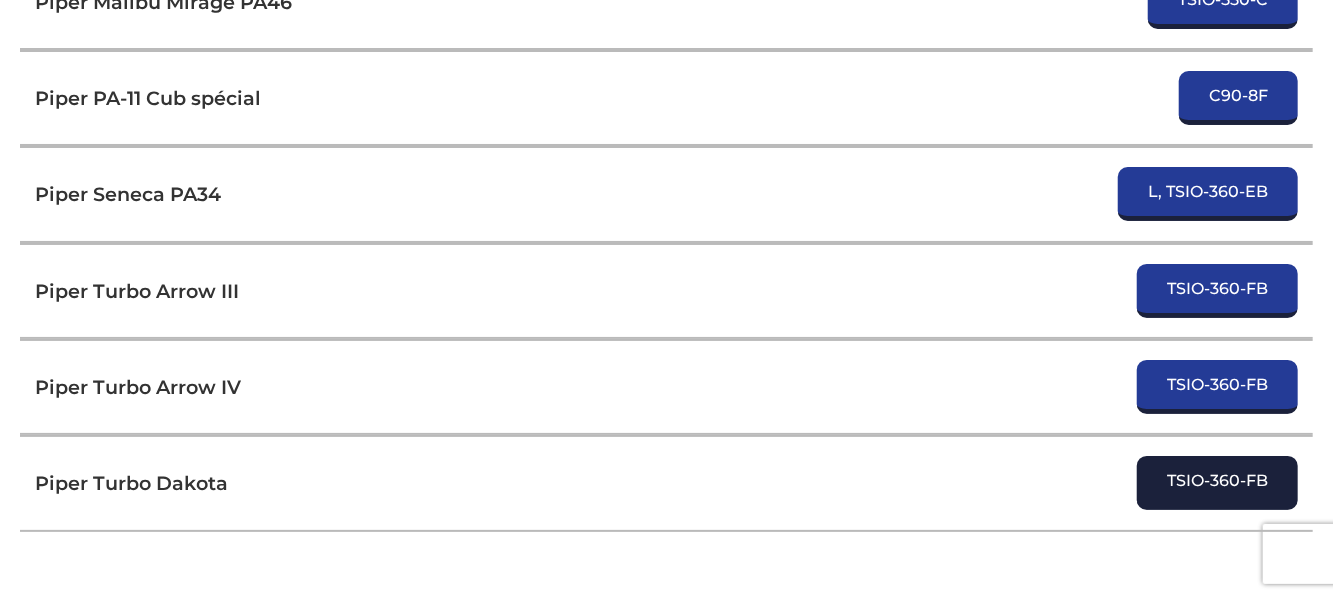 click on "TSIO-360-FB" at bounding box center [1217, 483] 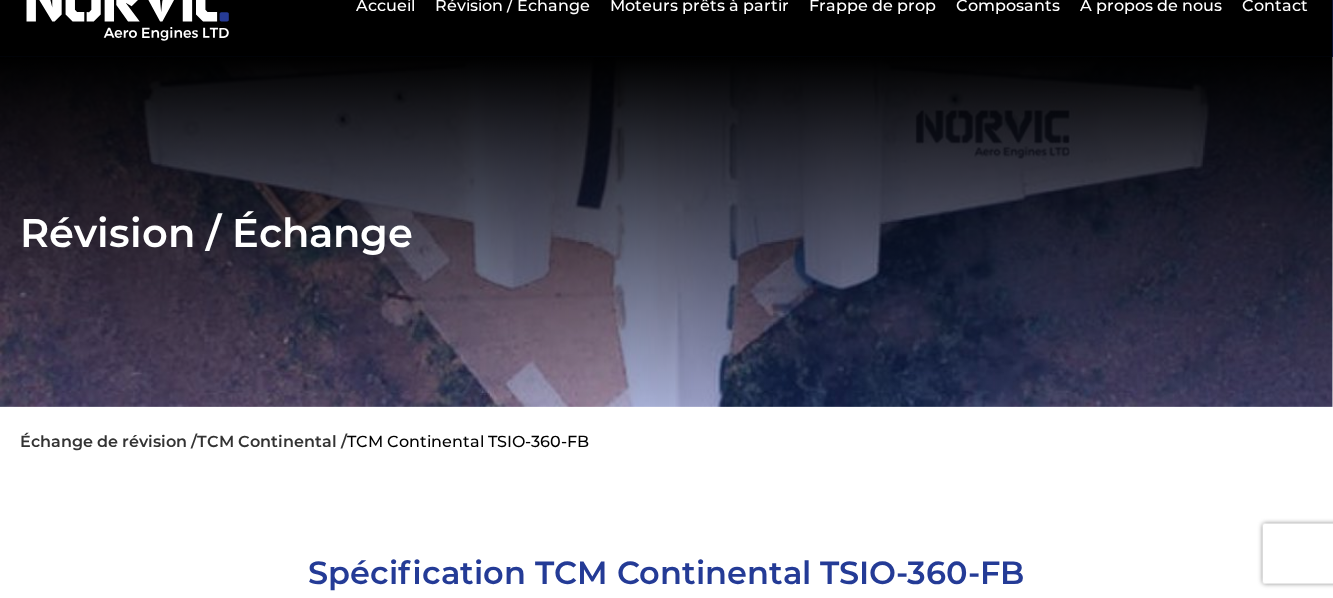 scroll, scrollTop: 630, scrollLeft: 0, axis: vertical 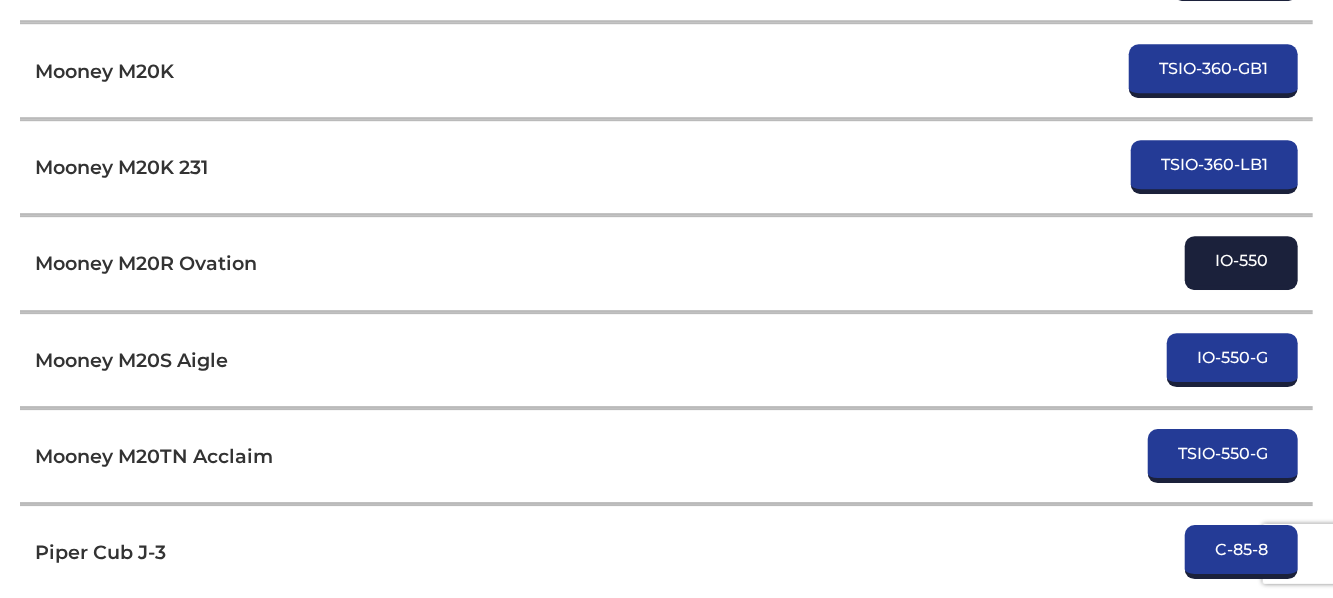 click on "IO-550" at bounding box center (1241, 263) 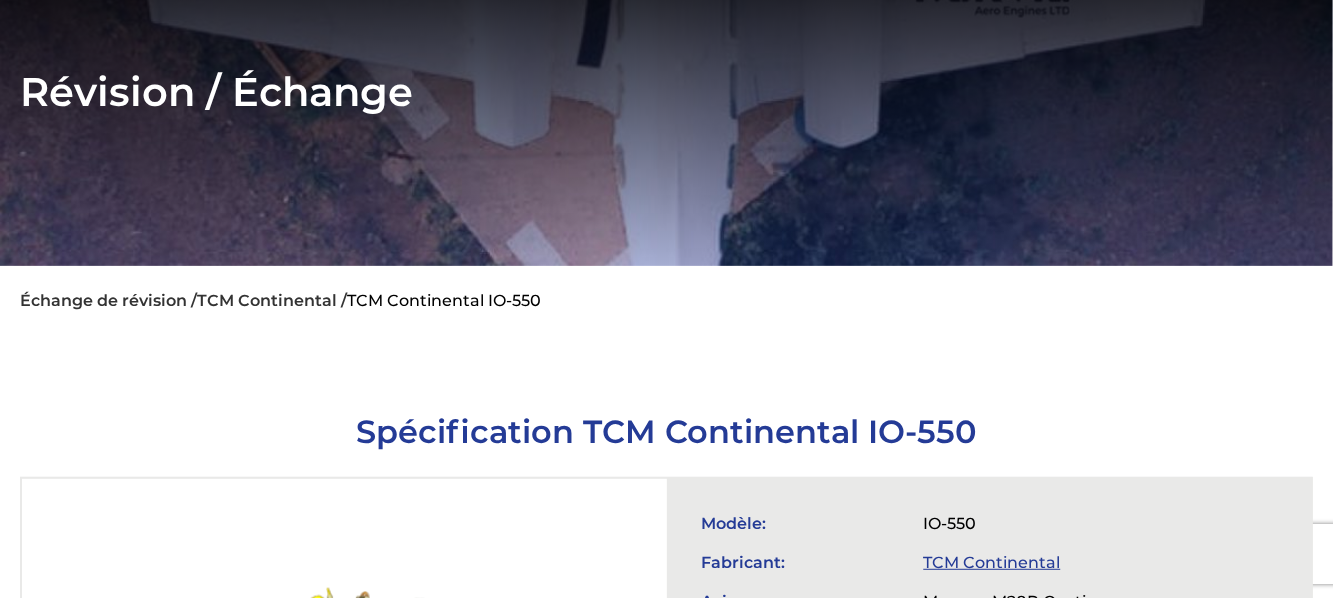 scroll, scrollTop: 525, scrollLeft: 0, axis: vertical 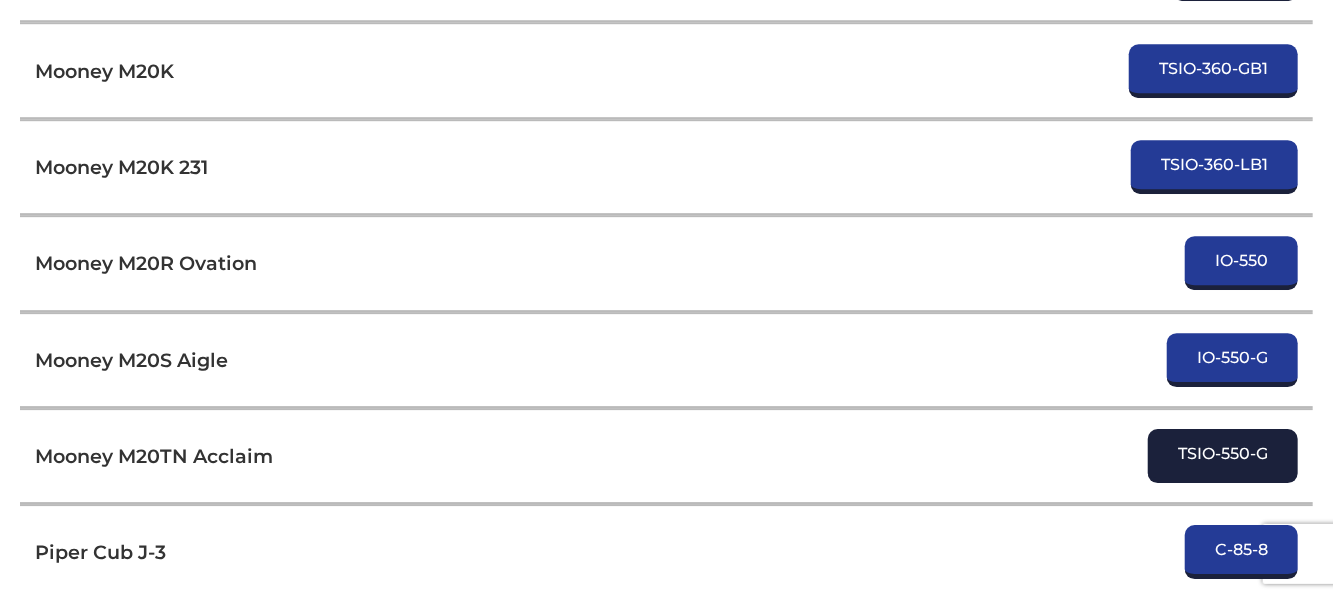 click on "TSIO-550-G" at bounding box center [1223, 456] 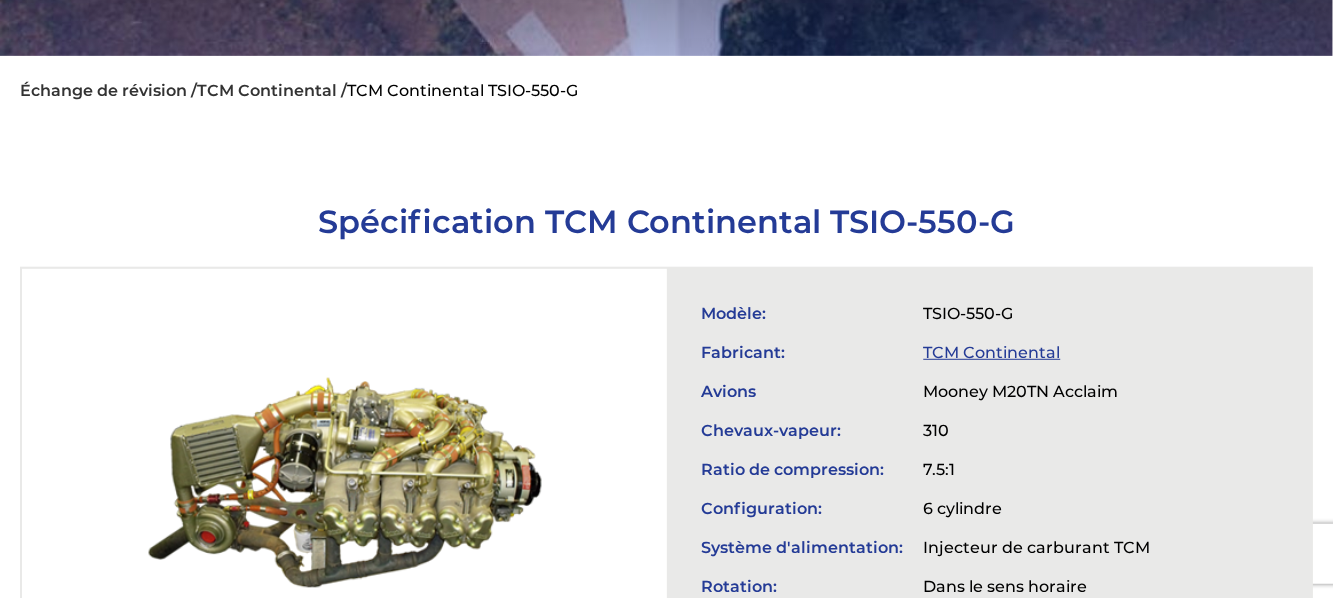 scroll, scrollTop: 525, scrollLeft: 0, axis: vertical 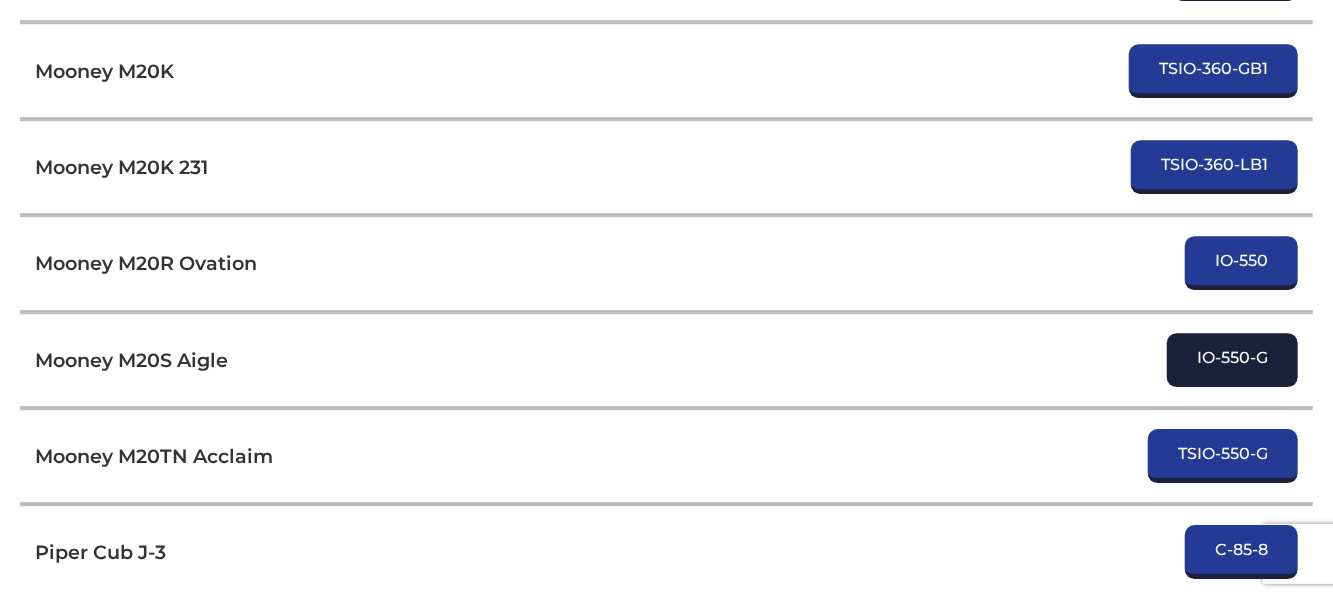 click on "IO-550-G" at bounding box center [1232, 360] 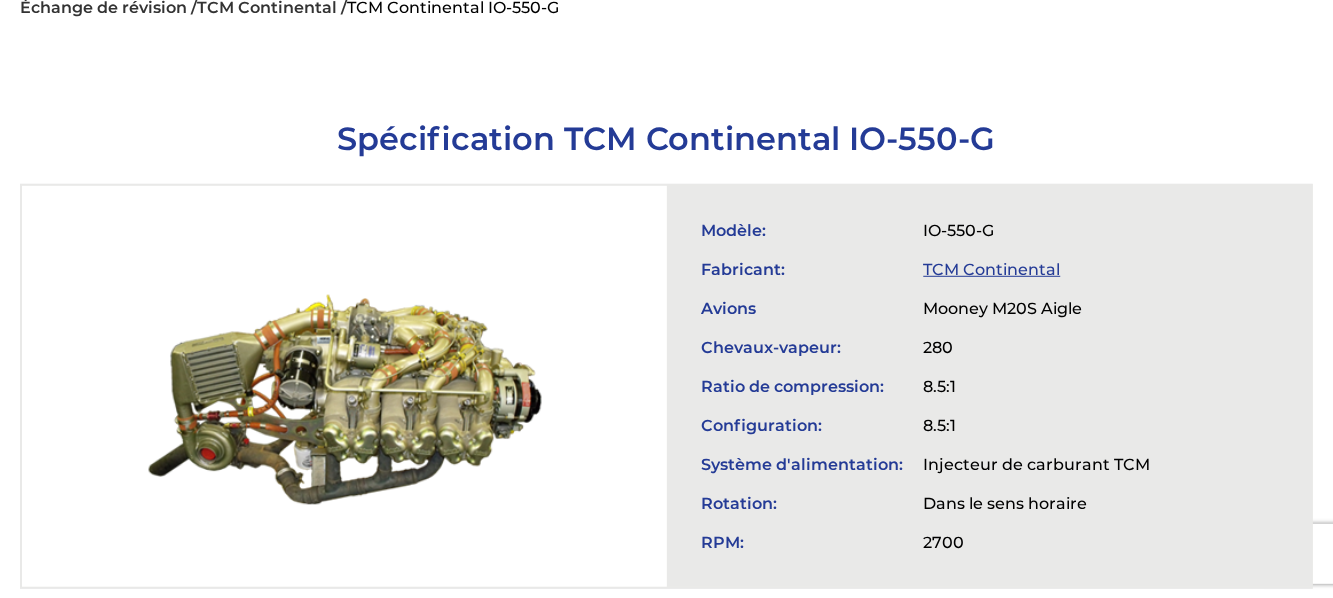 scroll, scrollTop: 630, scrollLeft: 0, axis: vertical 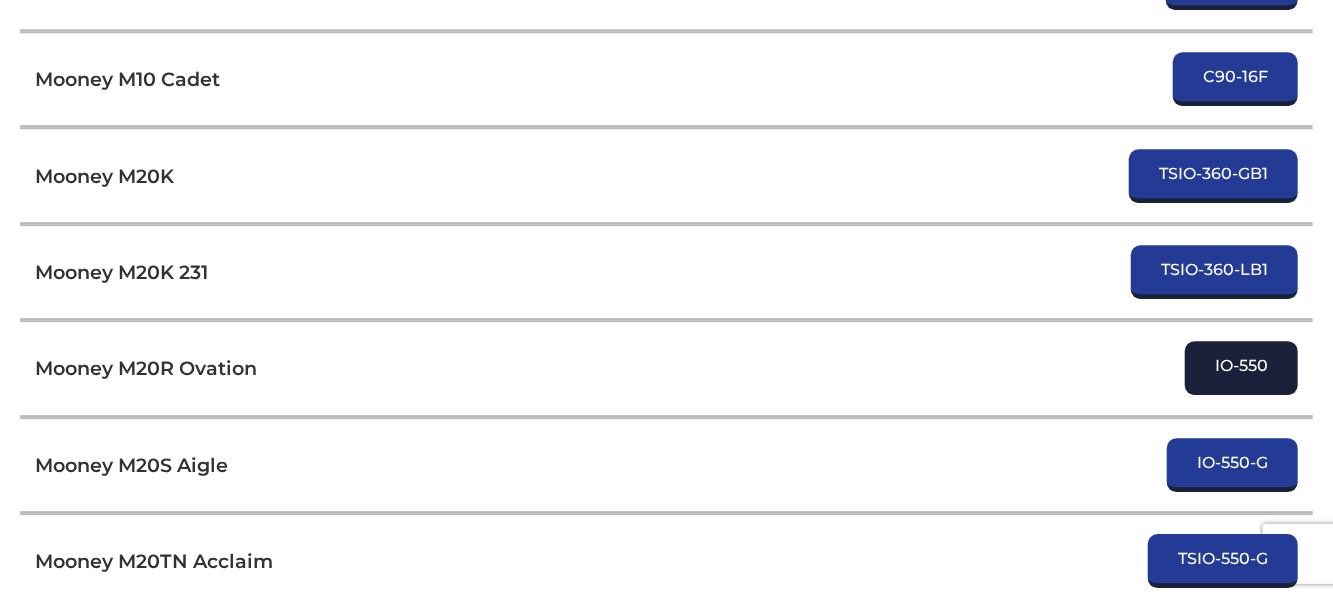 click on "IO-550" at bounding box center [1241, 368] 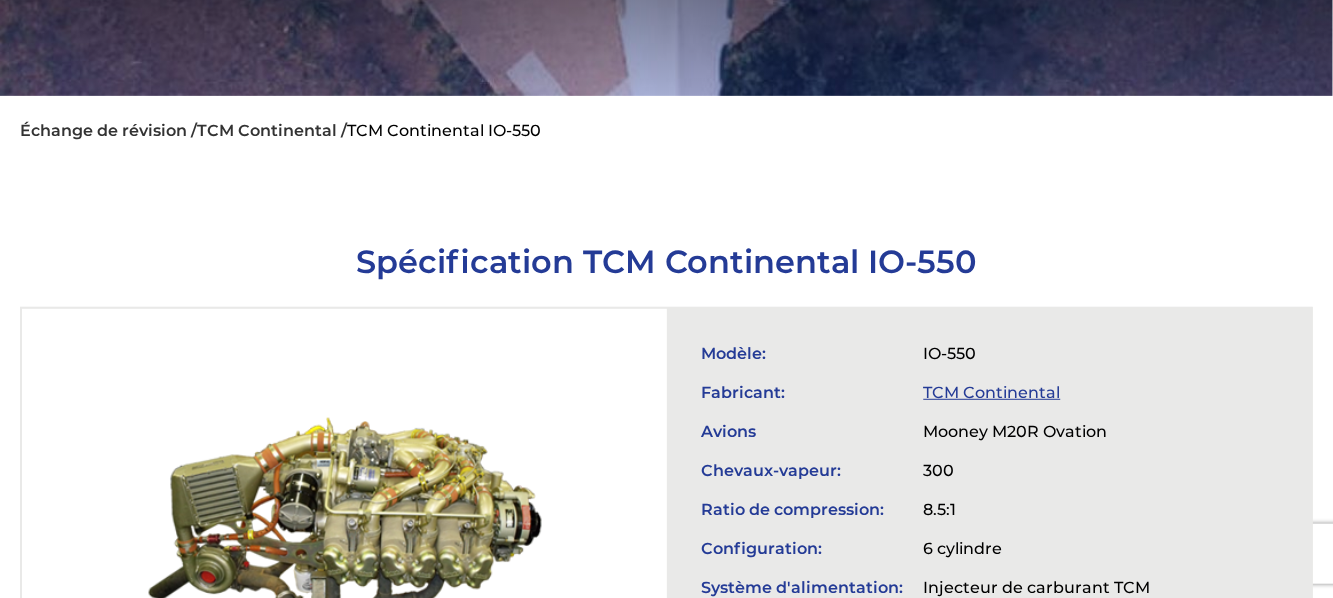scroll, scrollTop: 525, scrollLeft: 0, axis: vertical 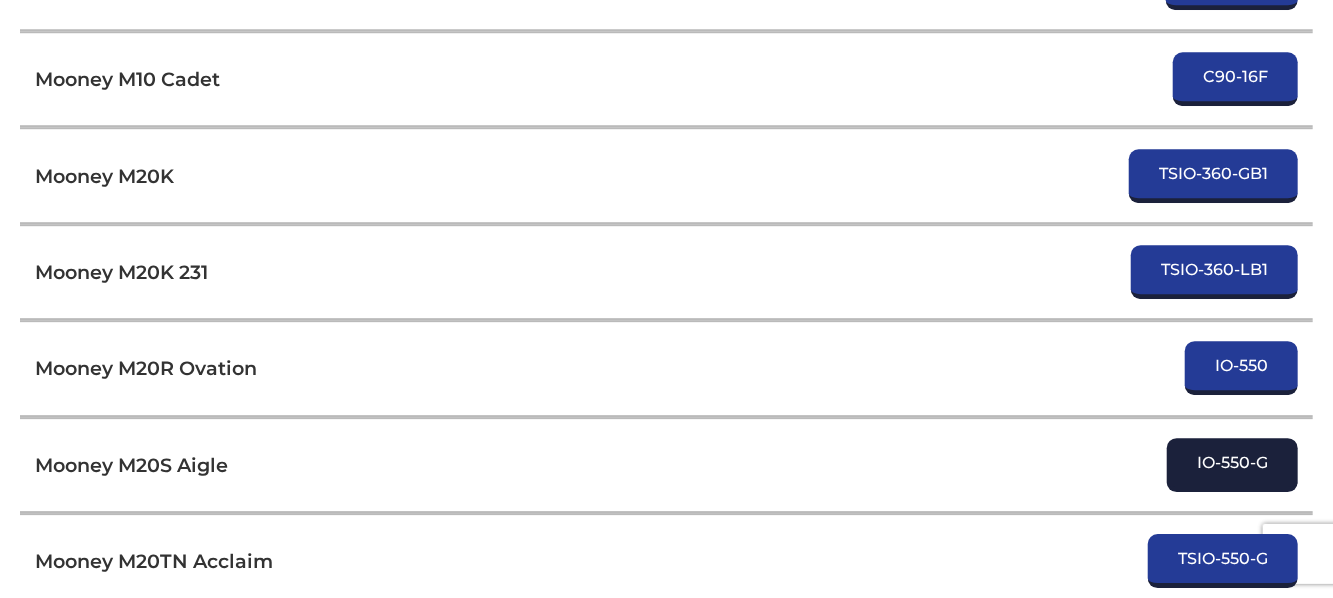 click on "IO-550-G" at bounding box center [1232, 465] 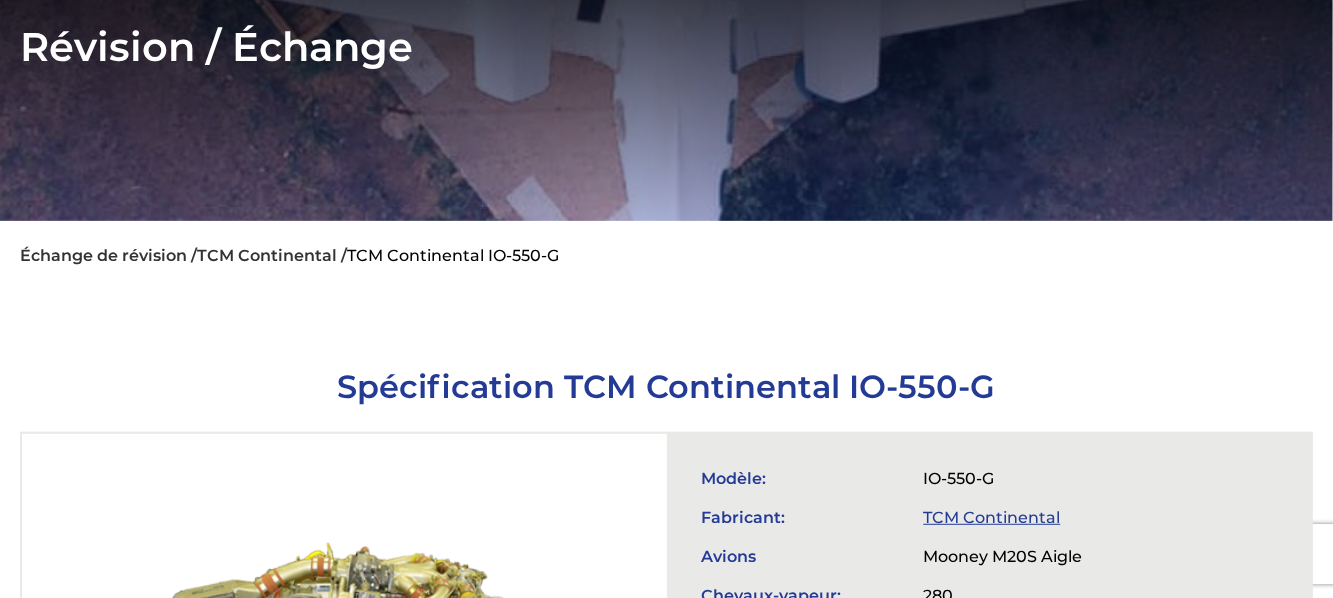 scroll, scrollTop: 630, scrollLeft: 0, axis: vertical 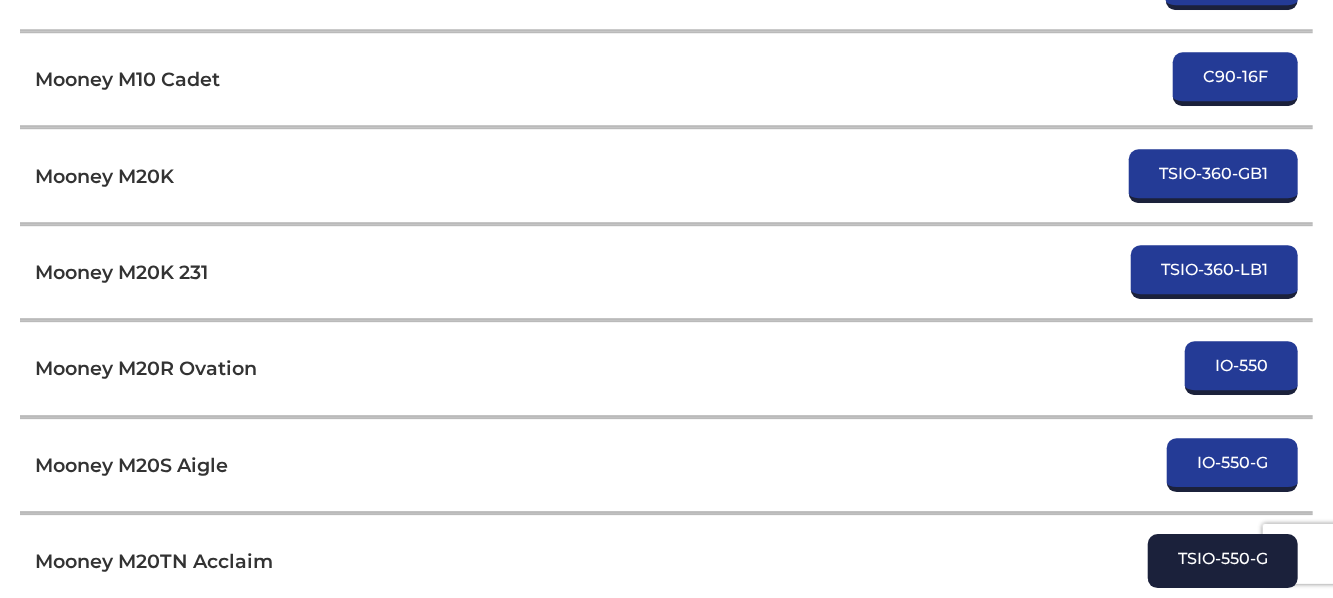 click on "TSIO-550-G" at bounding box center (1223, 561) 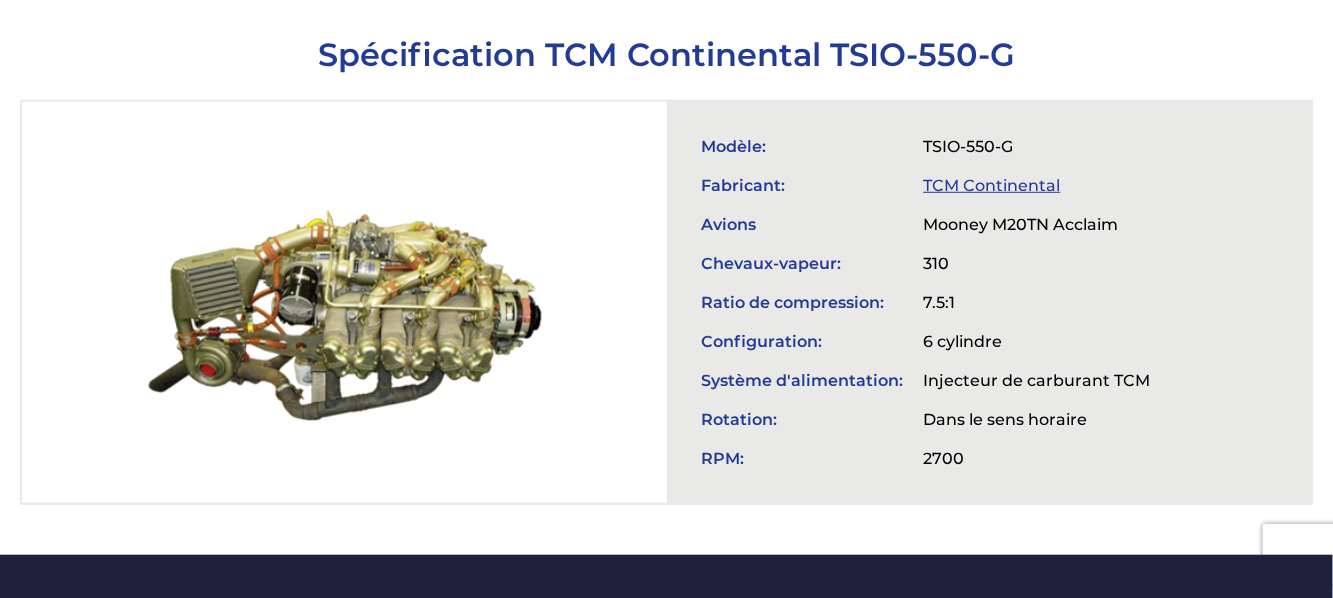 scroll, scrollTop: 735, scrollLeft: 0, axis: vertical 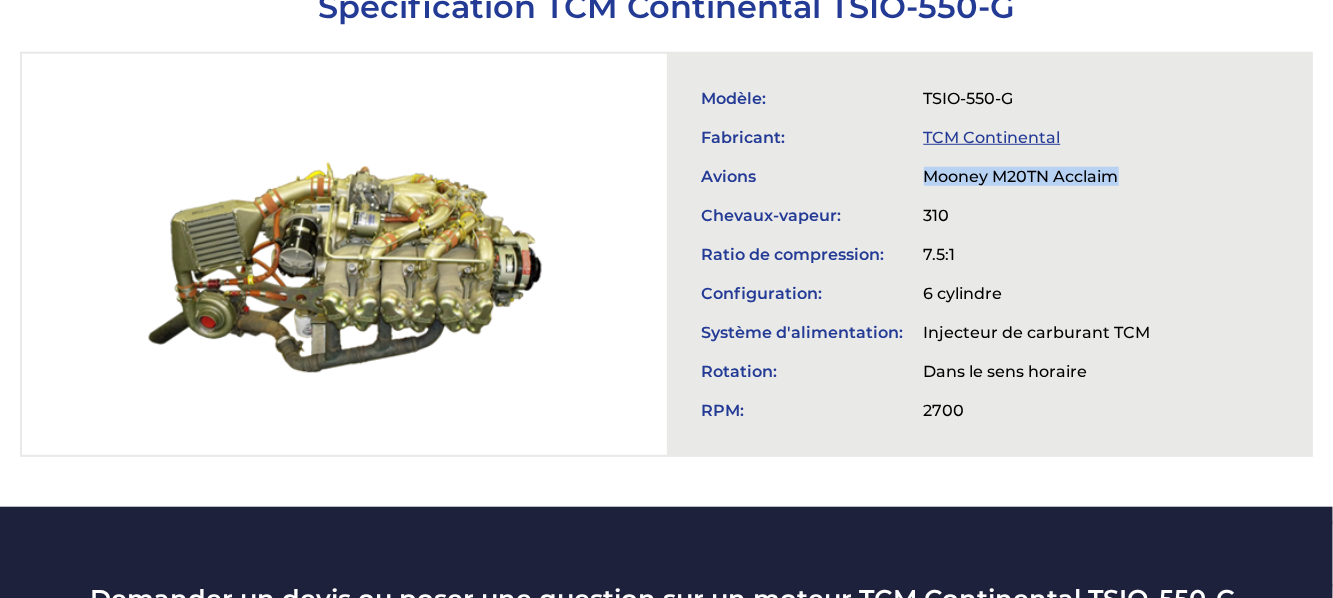 drag, startPoint x: 1139, startPoint y: 174, endPoint x: 928, endPoint y: 169, distance: 211.05923 